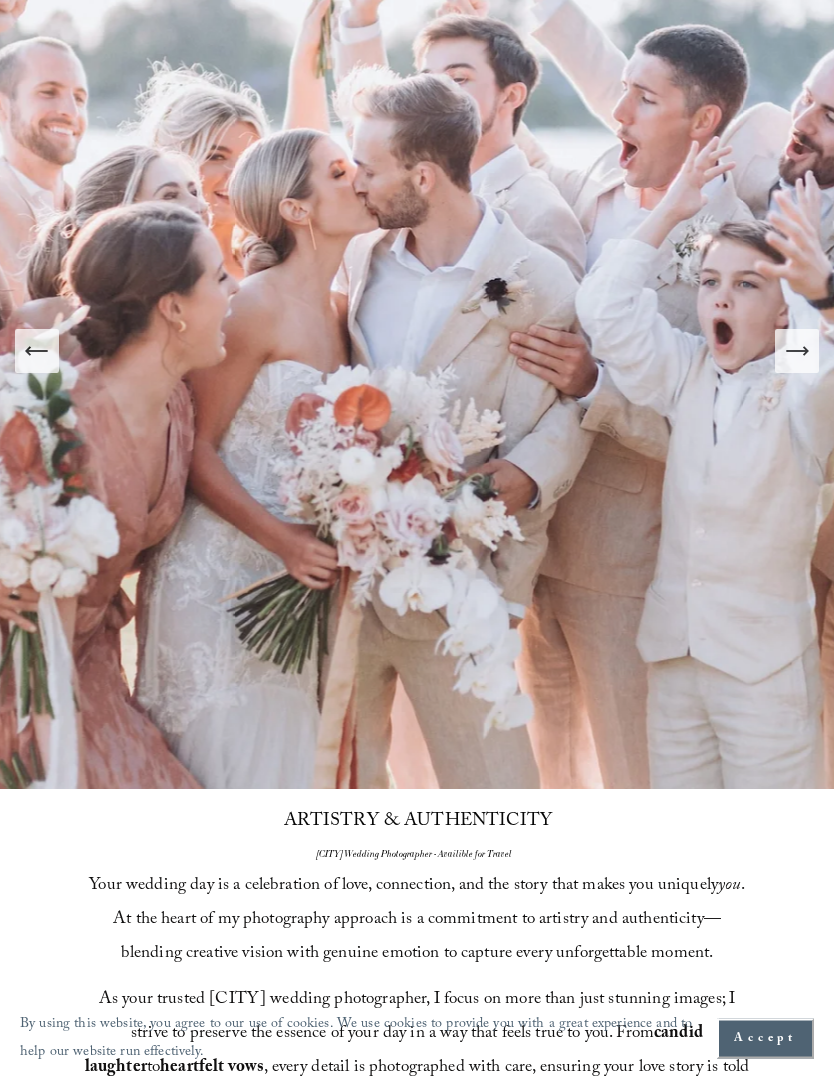 scroll, scrollTop: 387, scrollLeft: 0, axis: vertical 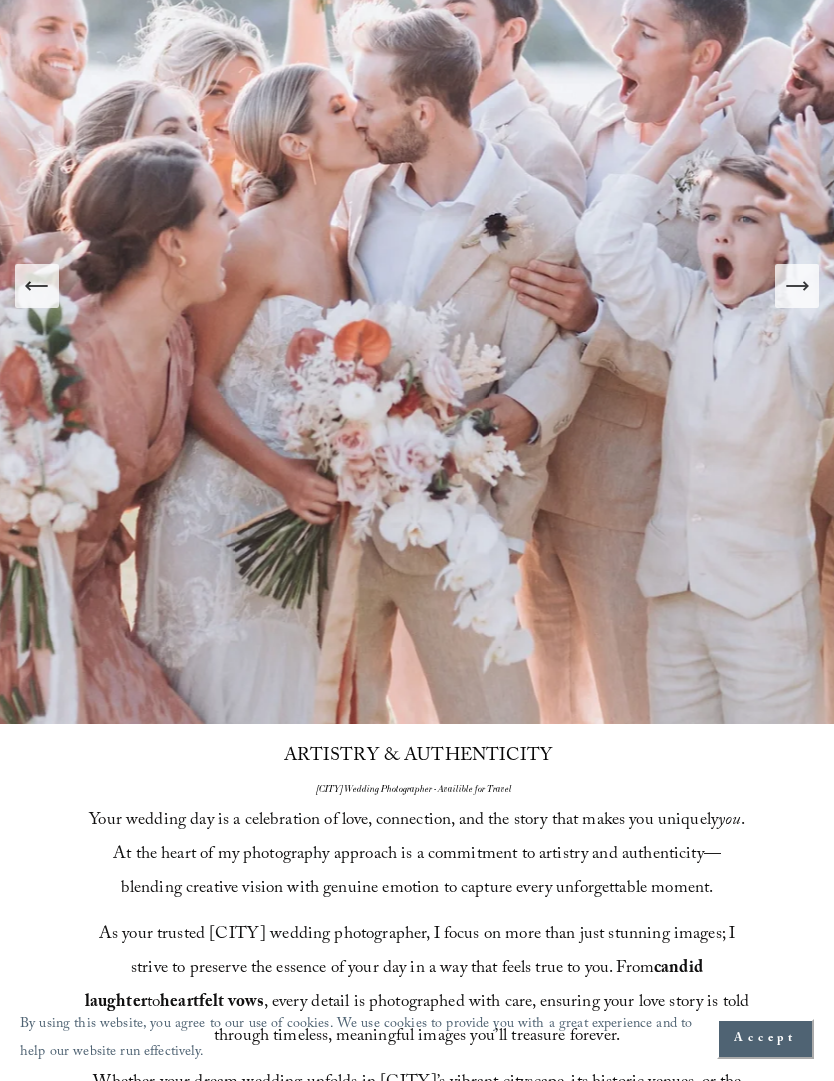click at bounding box center [797, 286] 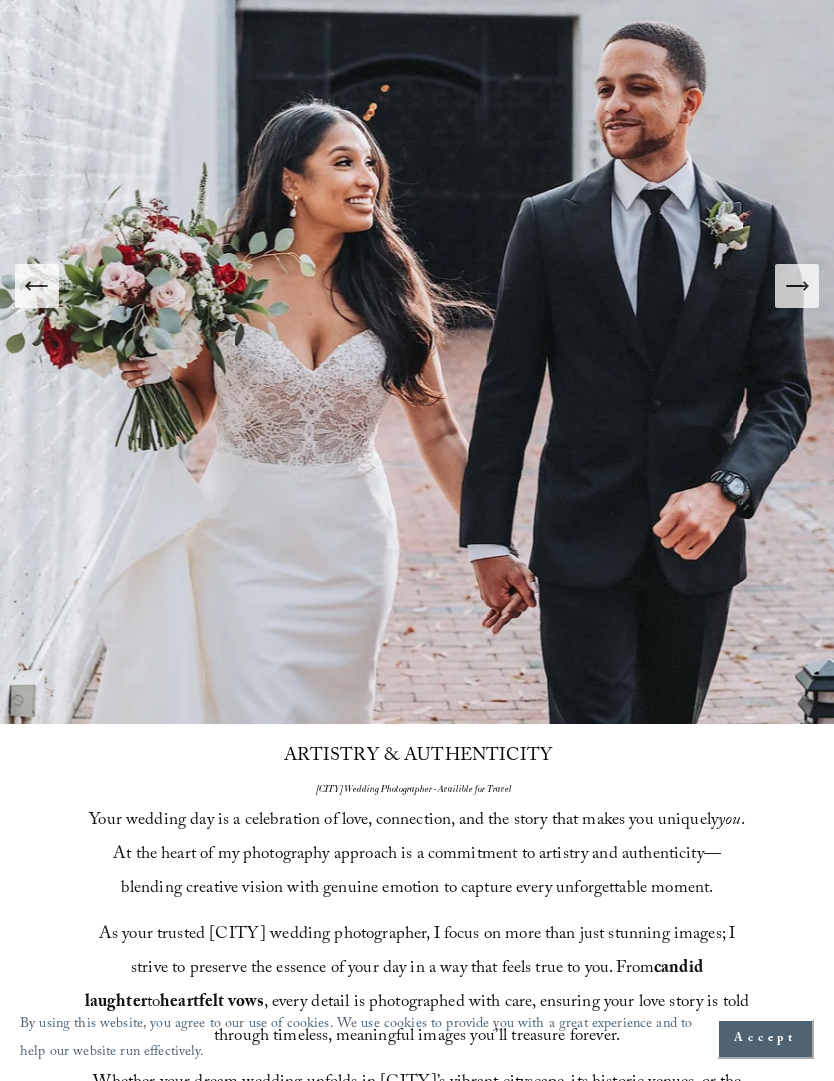 click at bounding box center (797, 286) 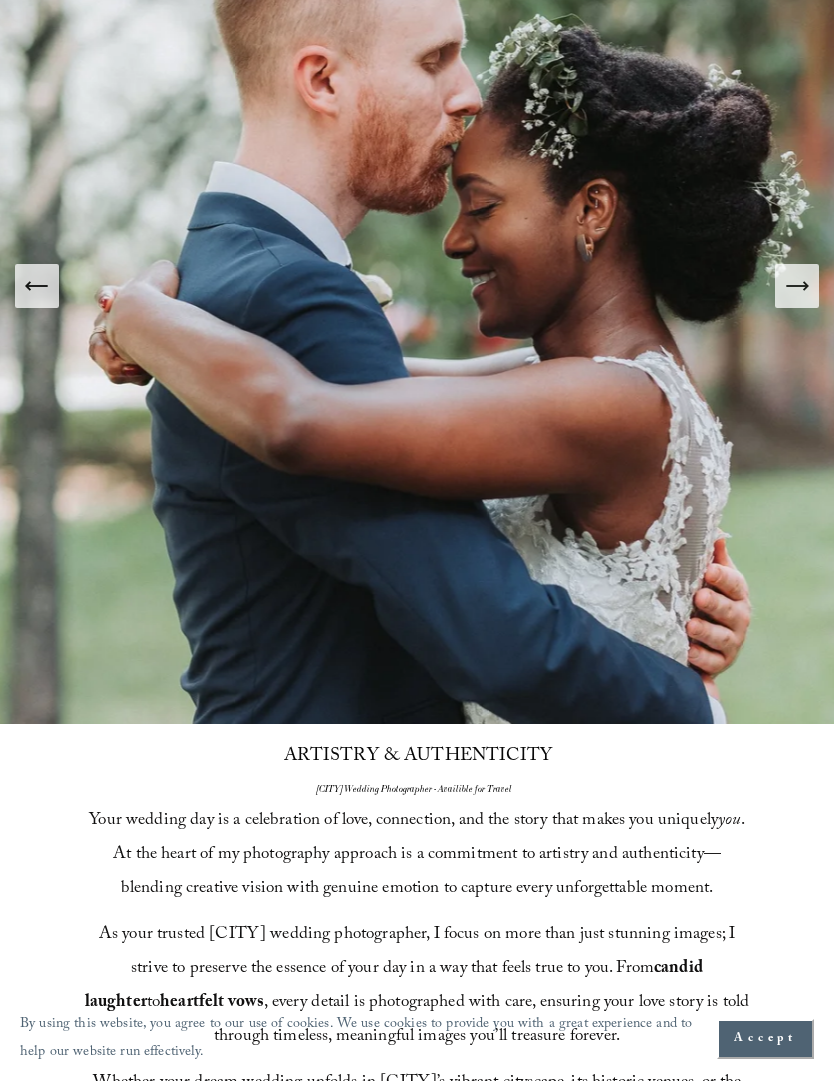 click at bounding box center [797, 286] 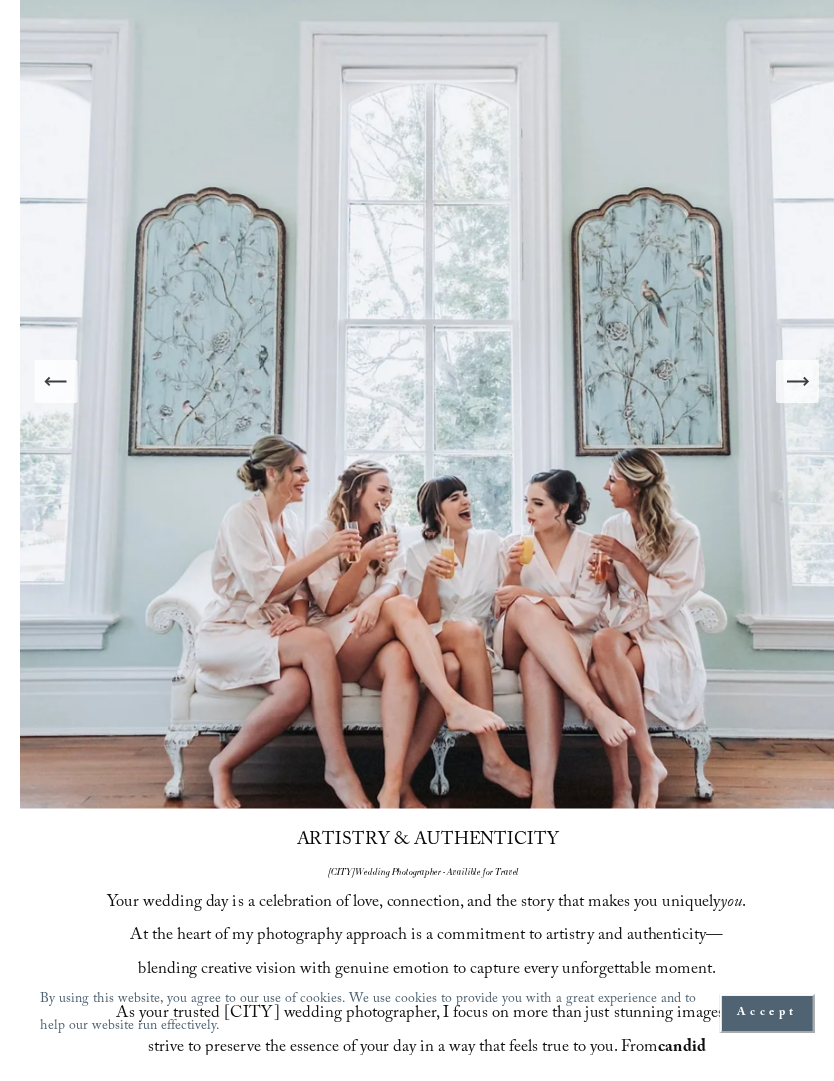 scroll, scrollTop: 378, scrollLeft: 0, axis: vertical 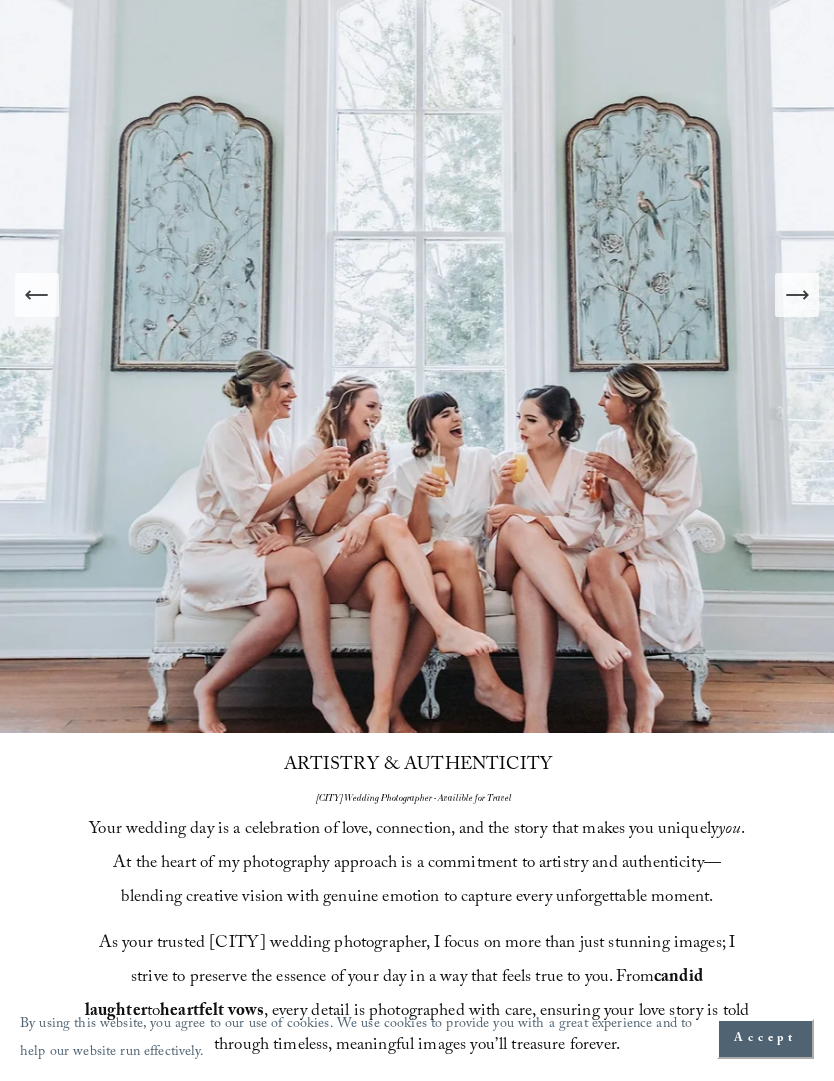 click at bounding box center [796, 295] 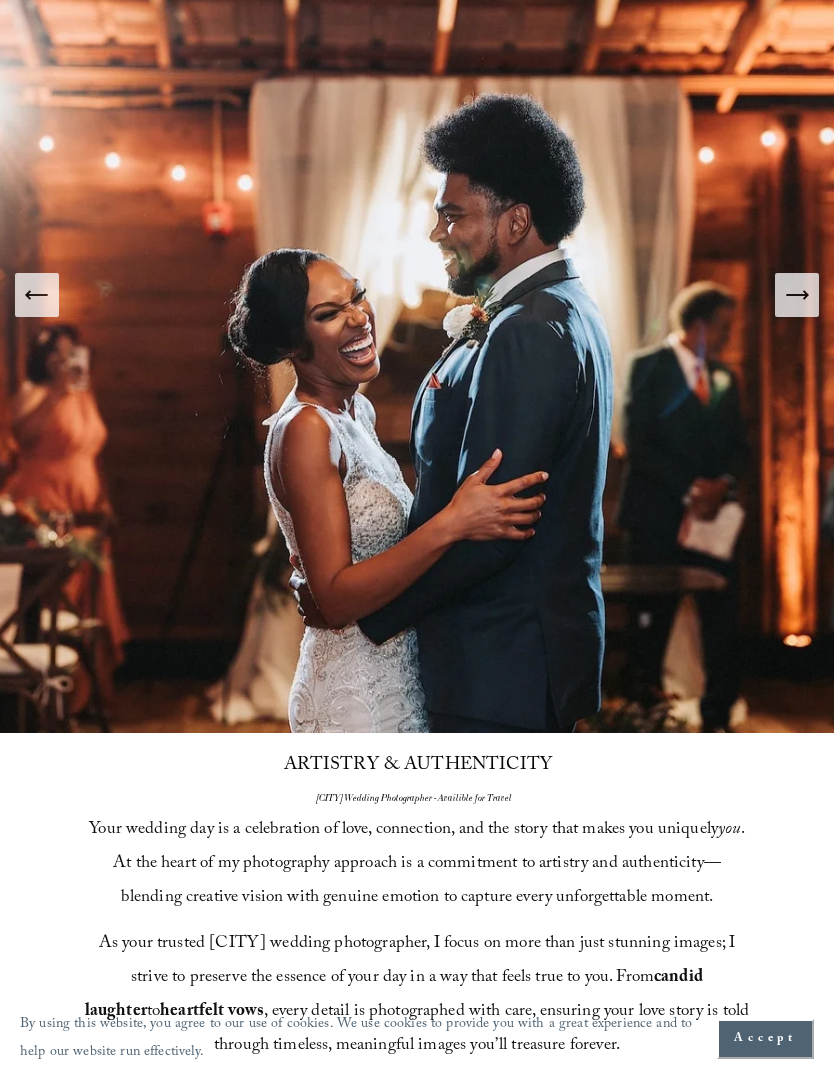 click at bounding box center (797, 295) 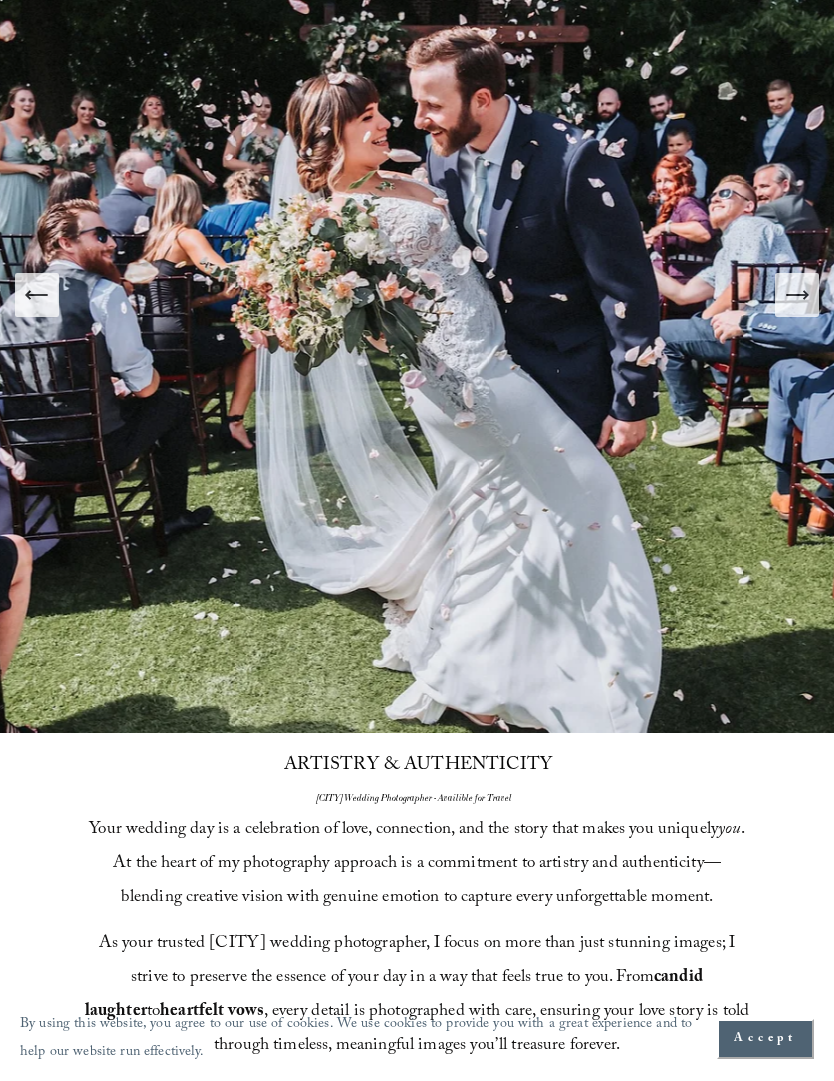 click at bounding box center (796, 295) 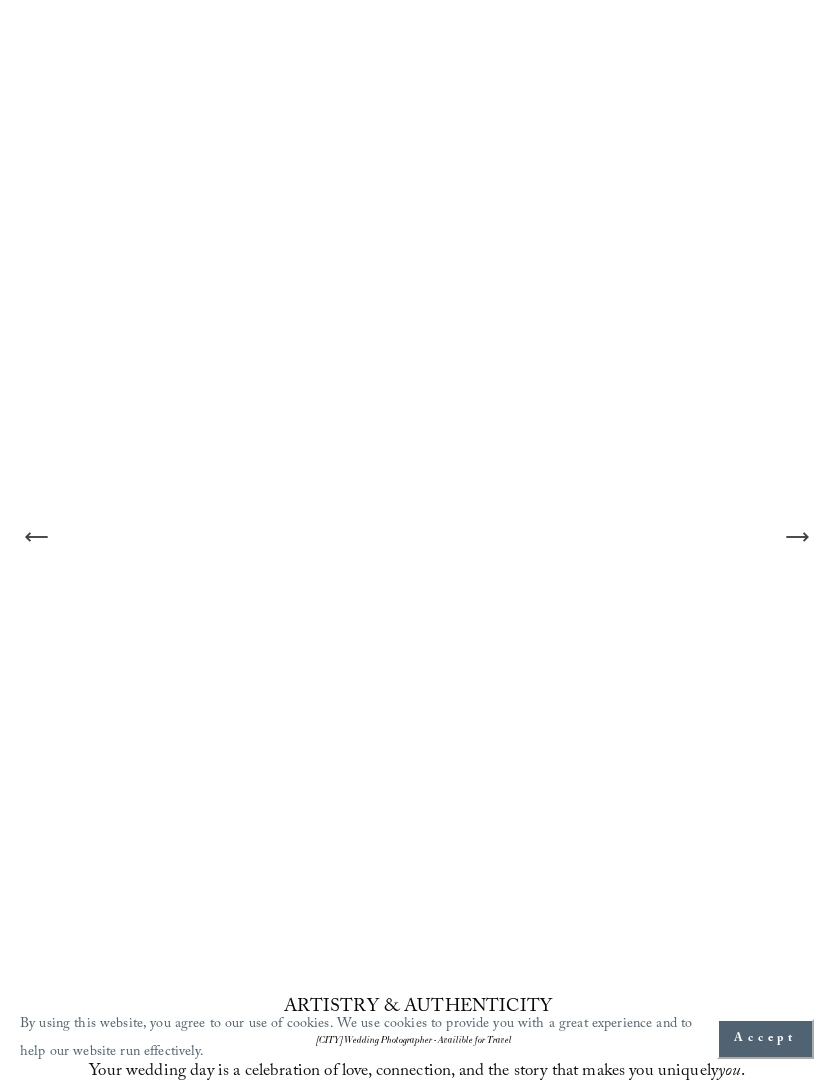 scroll, scrollTop: 0, scrollLeft: 0, axis: both 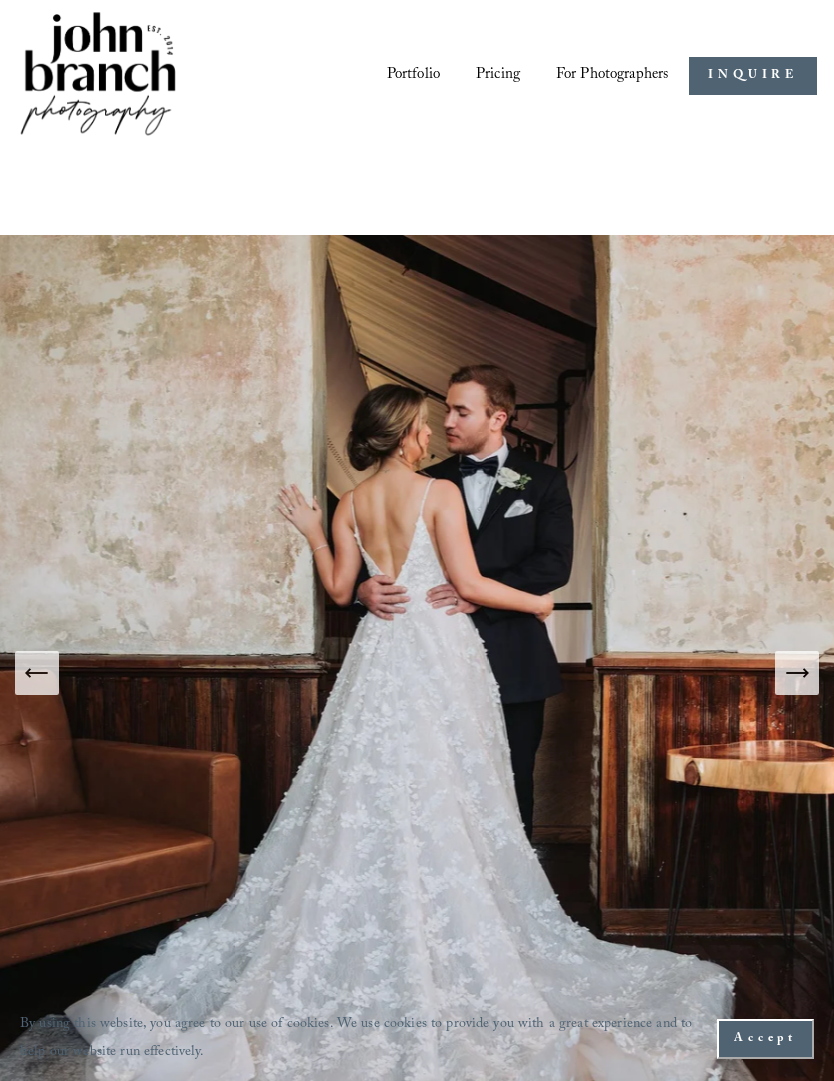 click at bounding box center (0, 0) 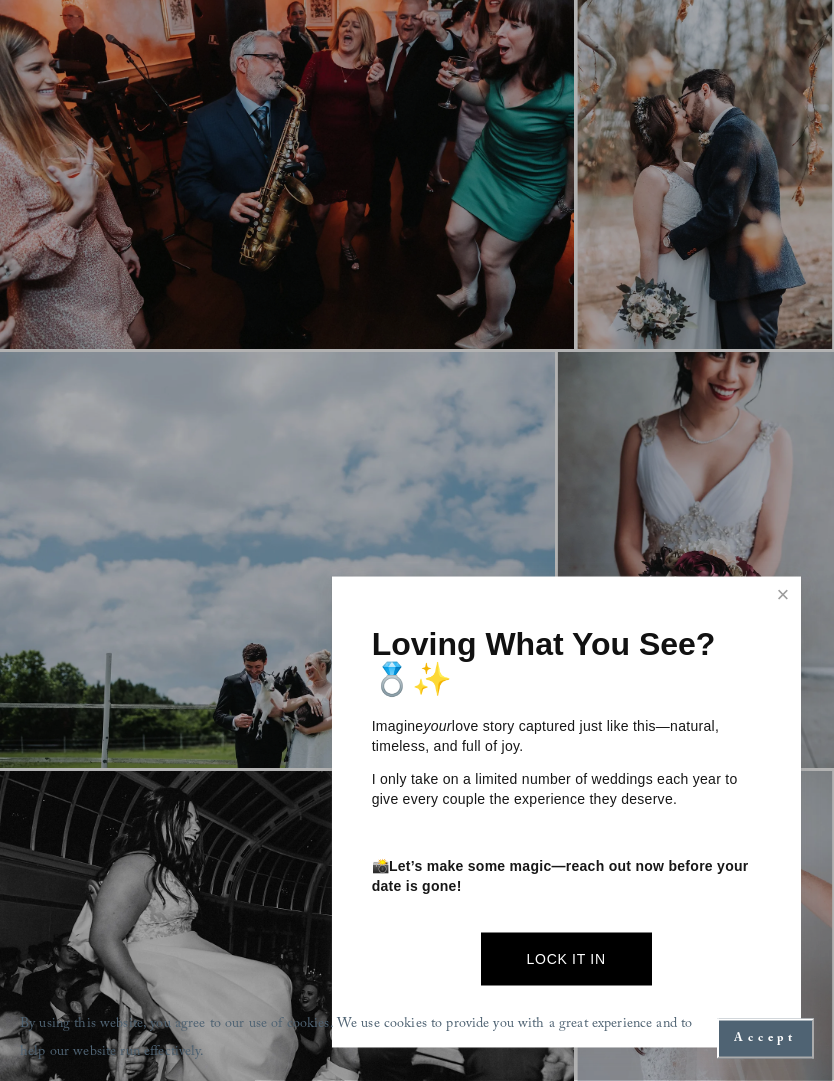 scroll, scrollTop: 4435, scrollLeft: 0, axis: vertical 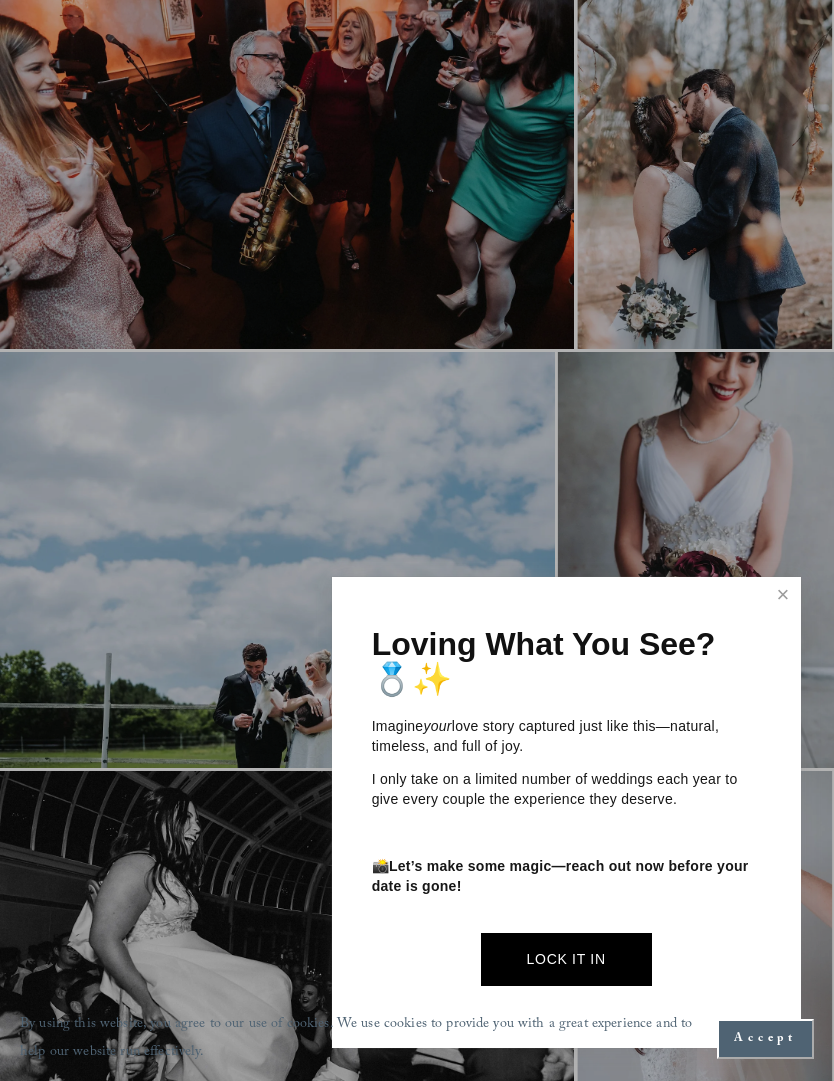 click at bounding box center [783, 596] 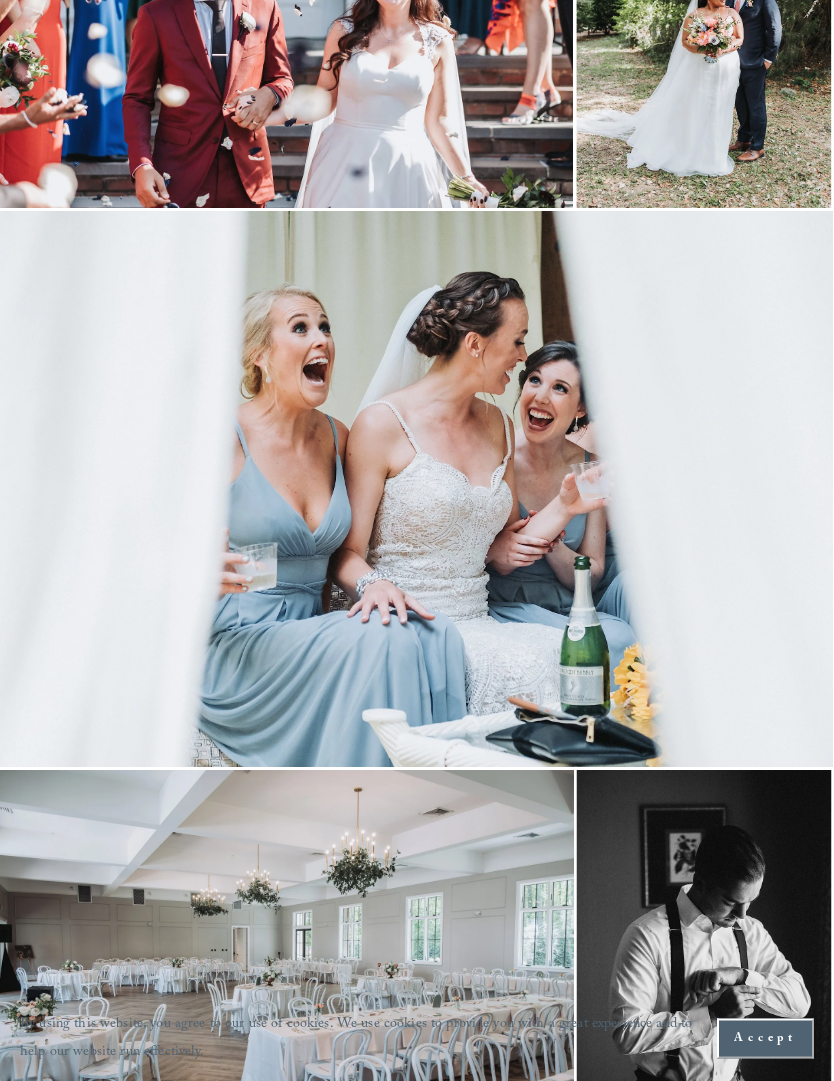 scroll, scrollTop: 8974, scrollLeft: 1, axis: both 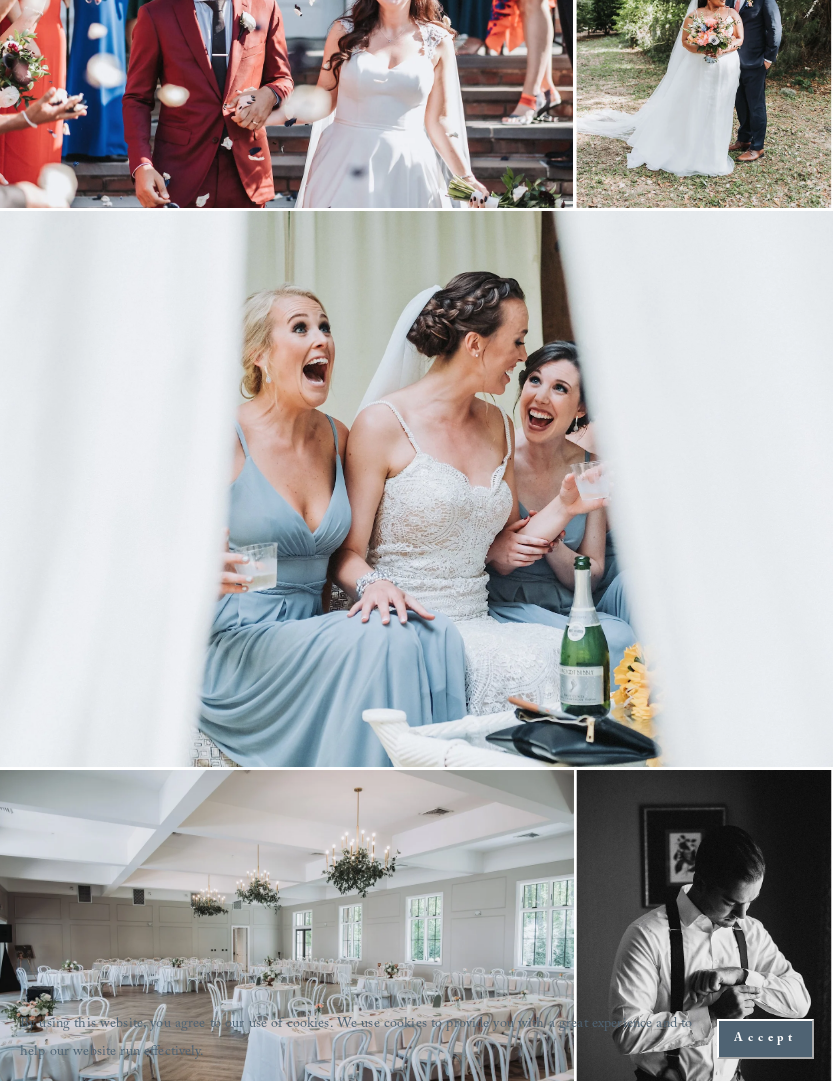 click at bounding box center (416, 489) 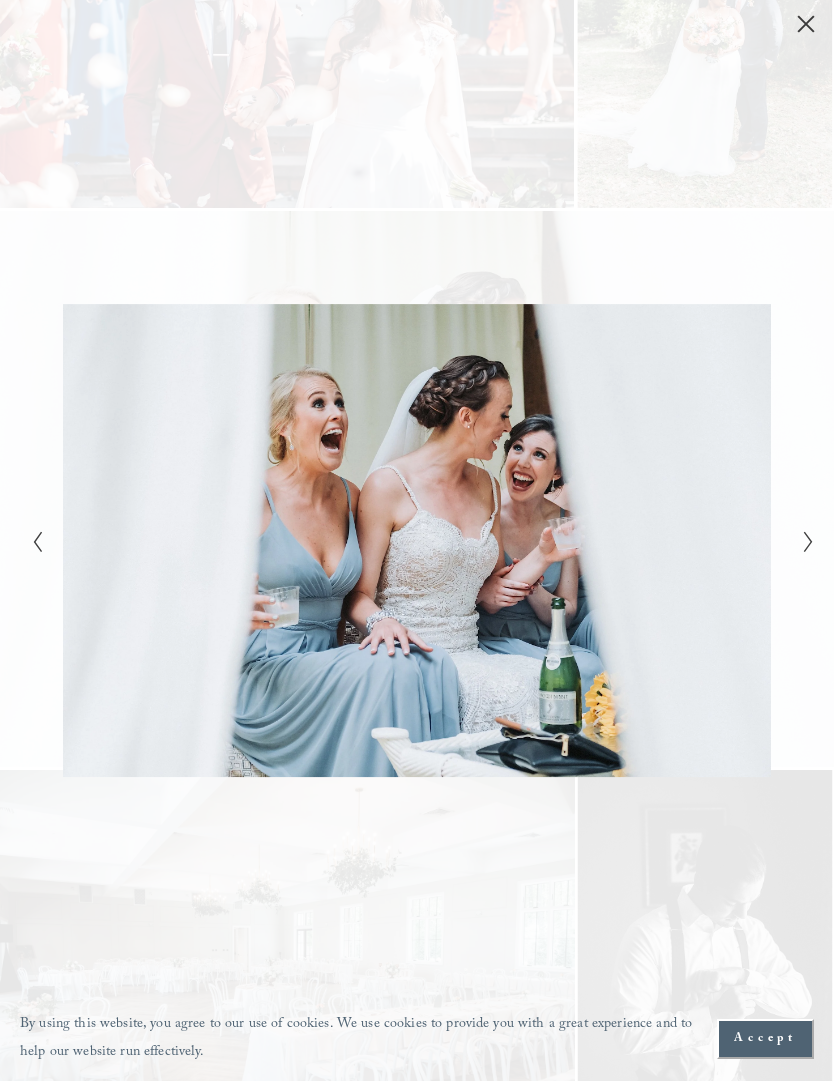 click at bounding box center (613, 540) 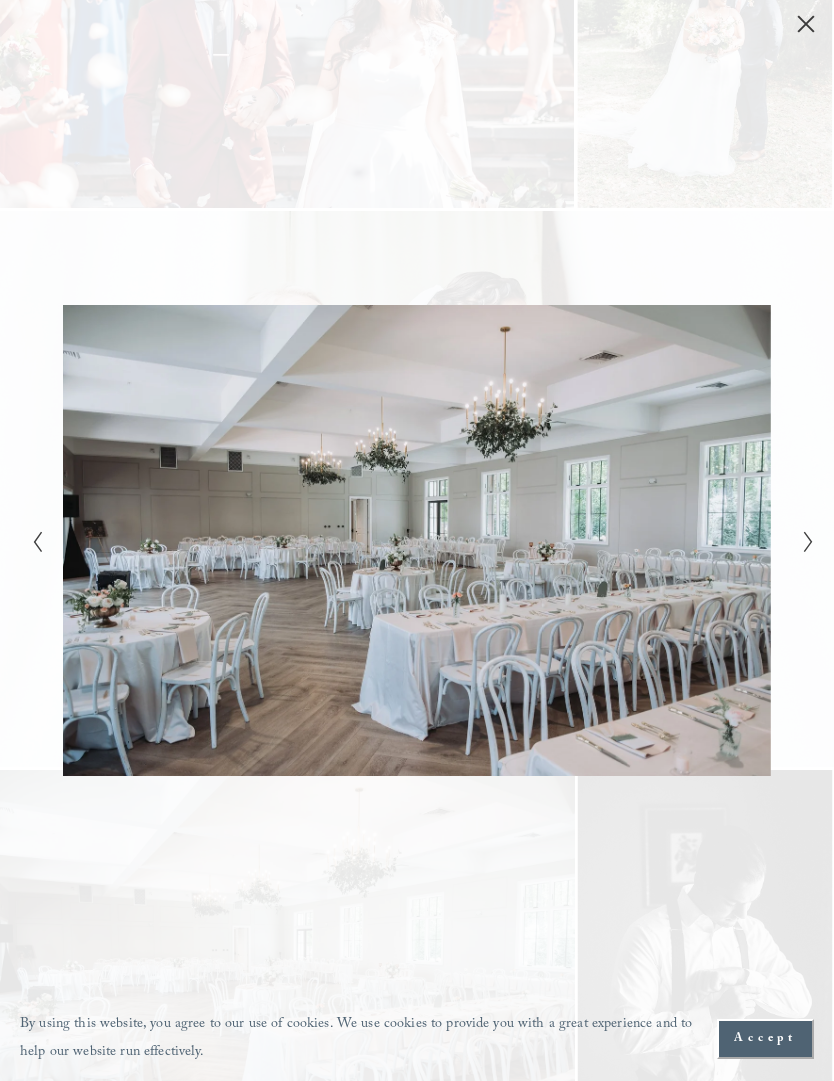 click at bounding box center (802, 541) 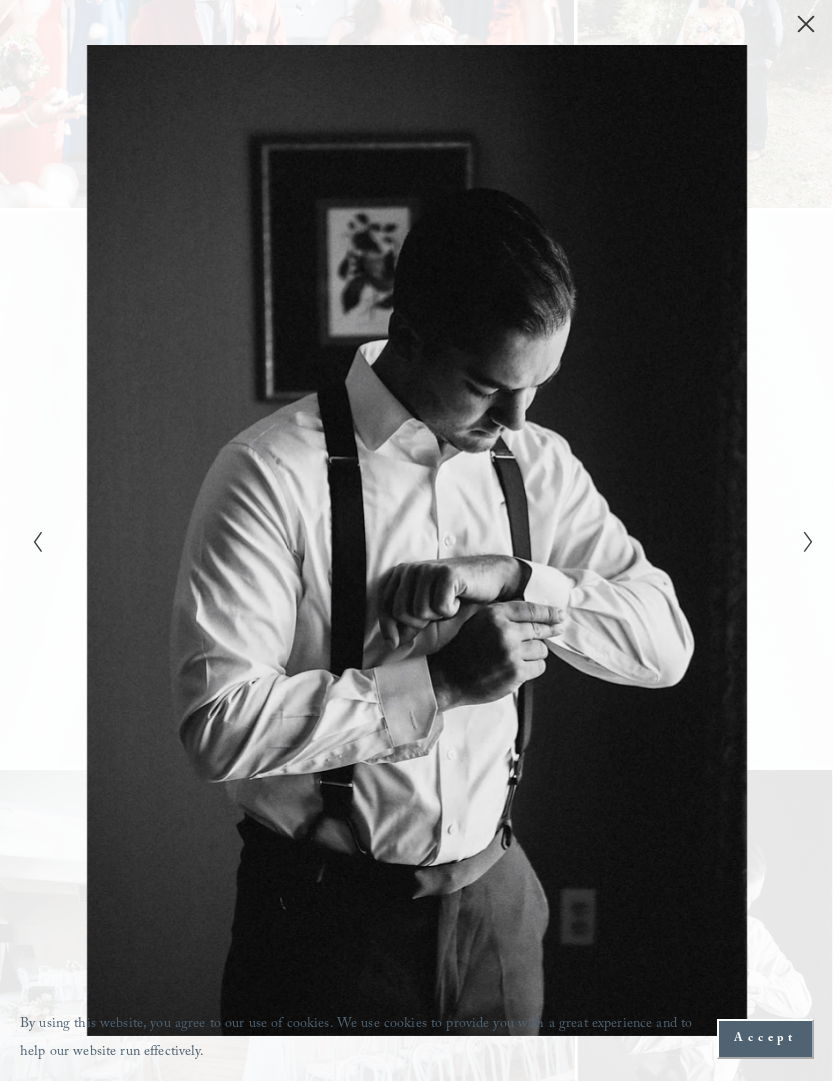click at bounding box center [613, 540] 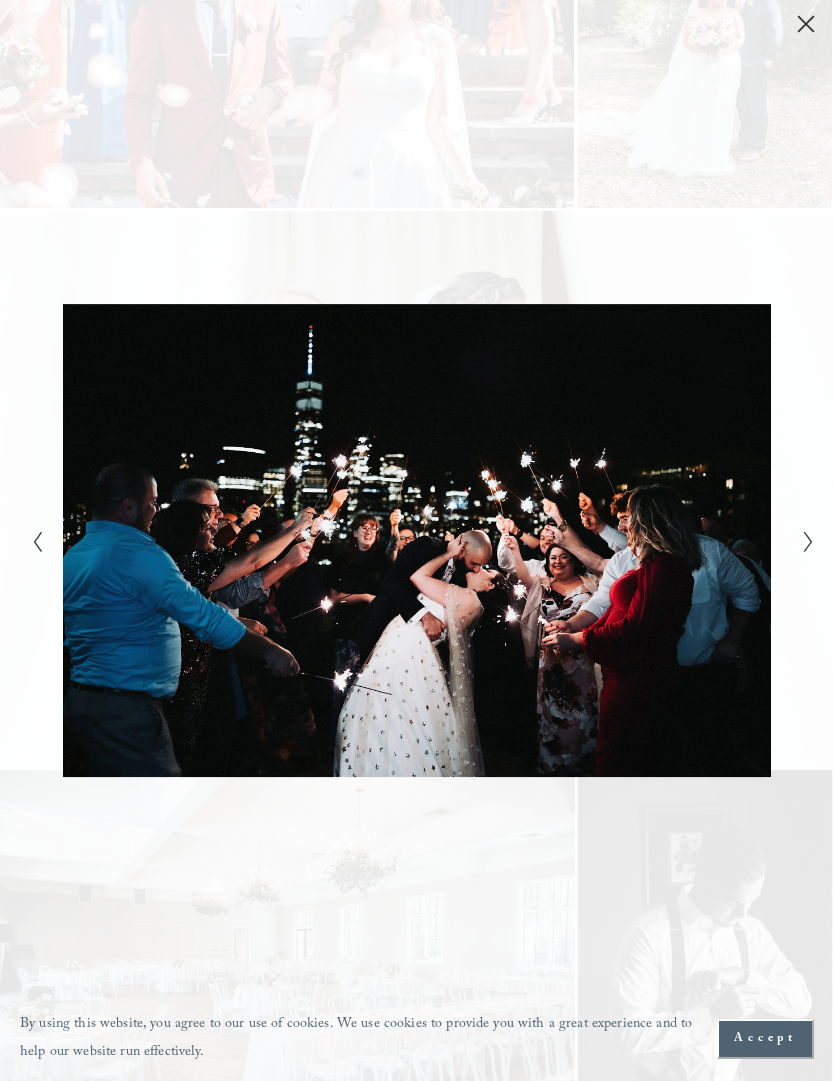 click at bounding box center [806, 24] 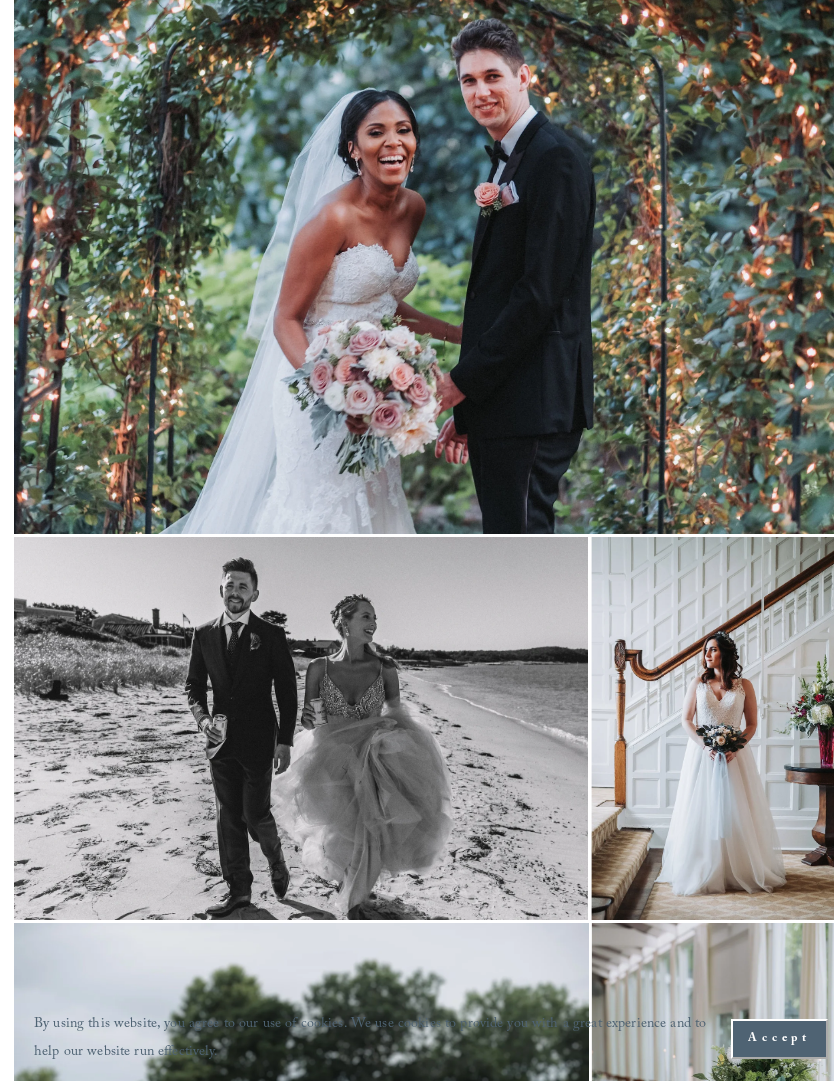 scroll, scrollTop: 12572, scrollLeft: 0, axis: vertical 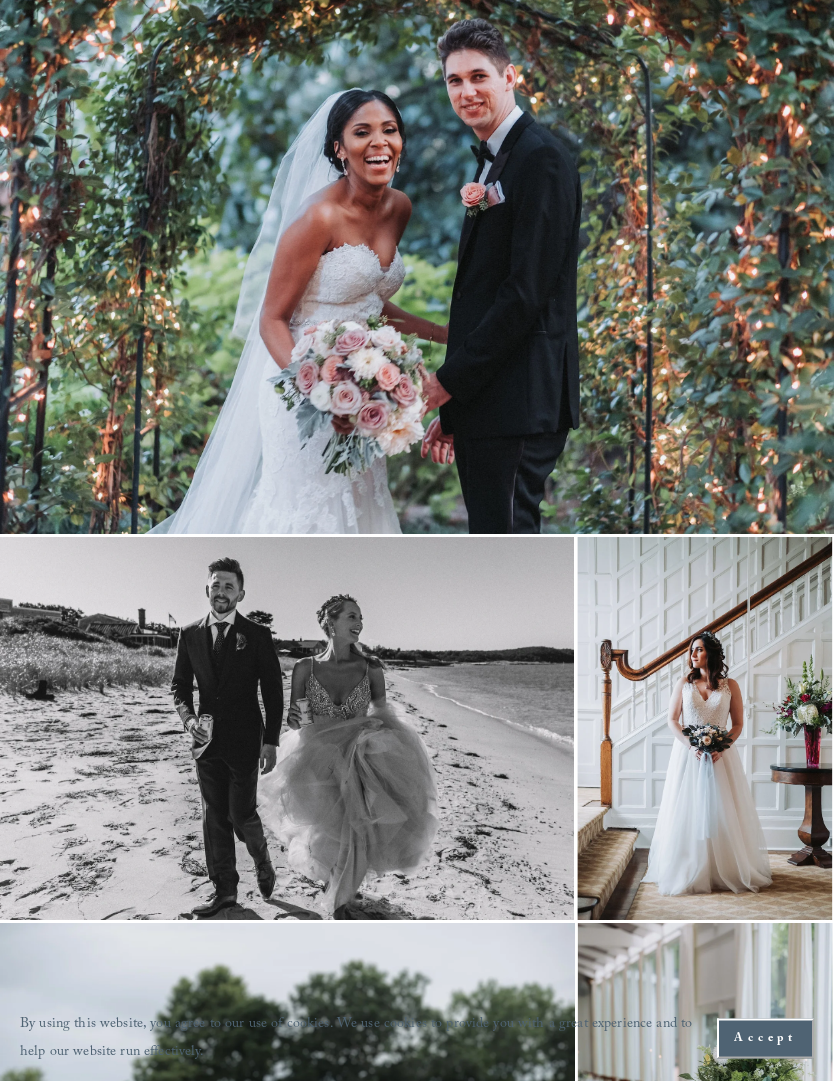 click at bounding box center [417, 257] 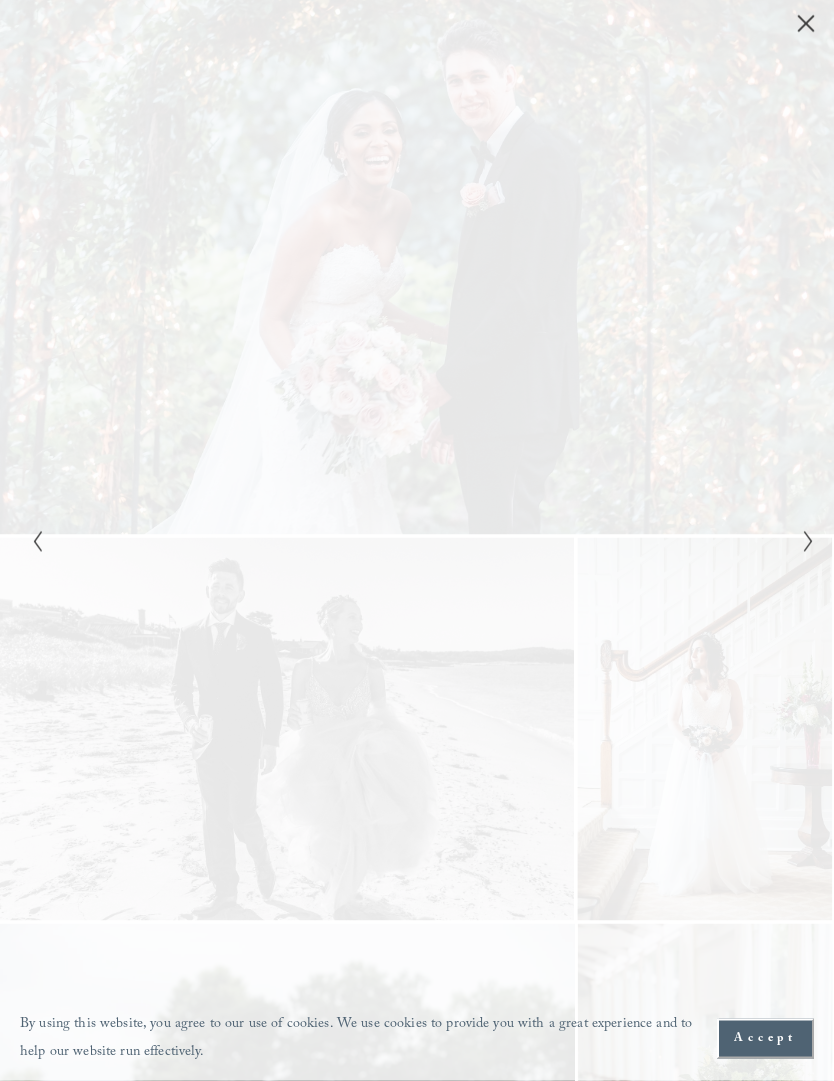 scroll, scrollTop: 12573, scrollLeft: 0, axis: vertical 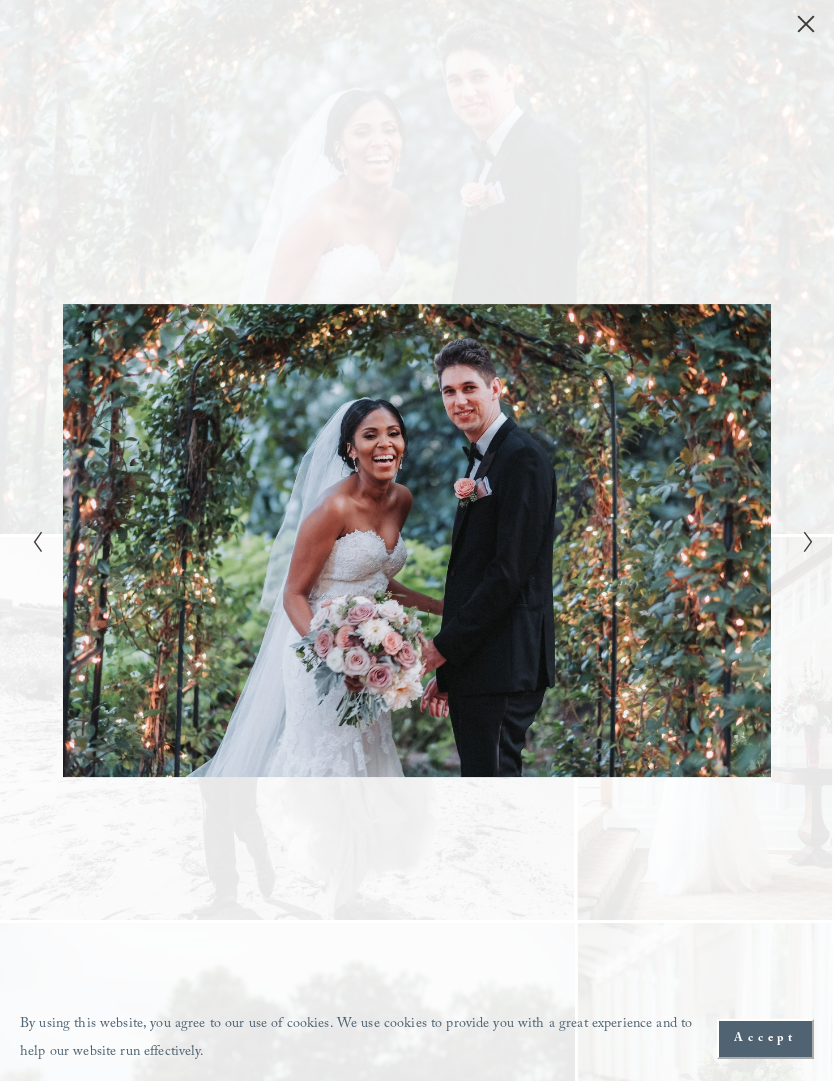 click at bounding box center (417, 540) 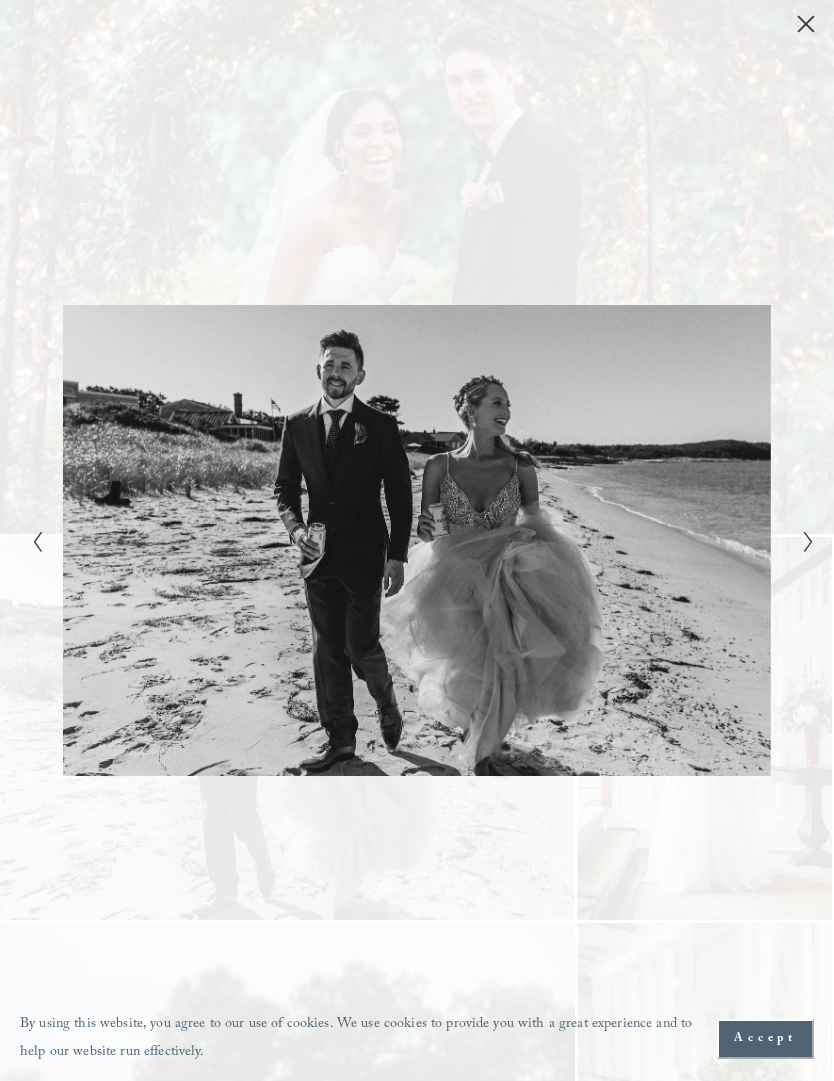 click at bounding box center (613, 540) 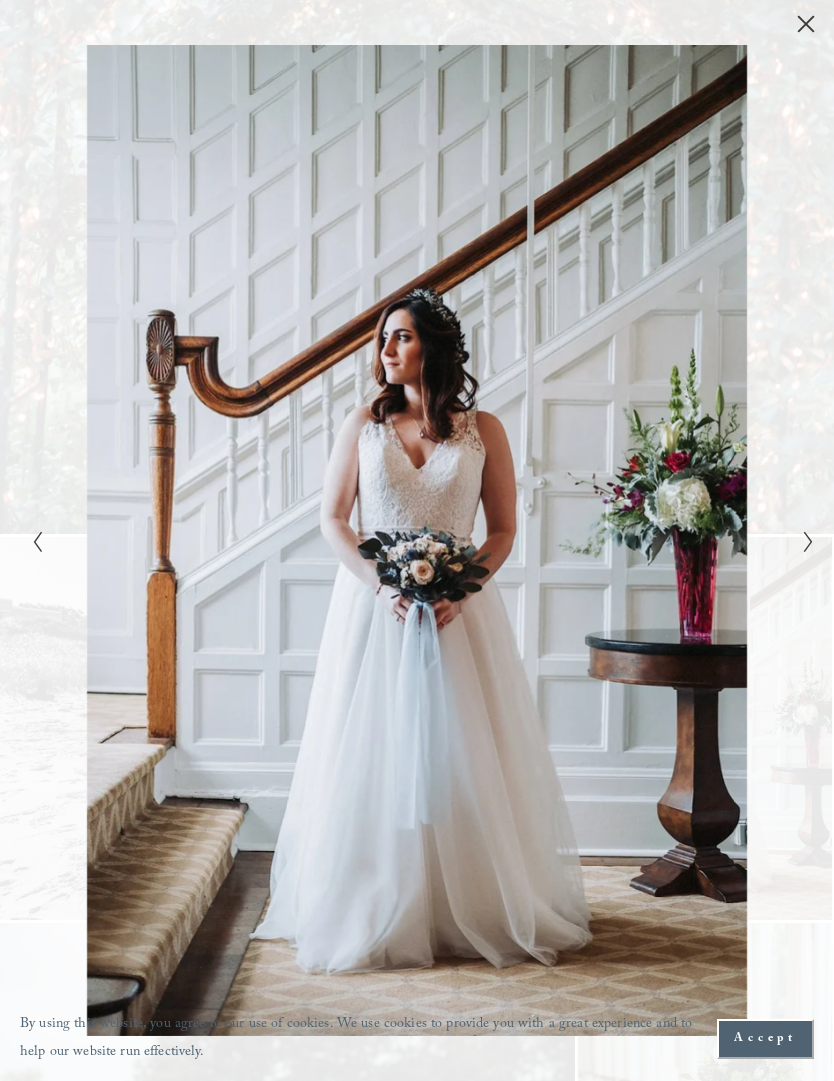click at bounding box center [613, 540] 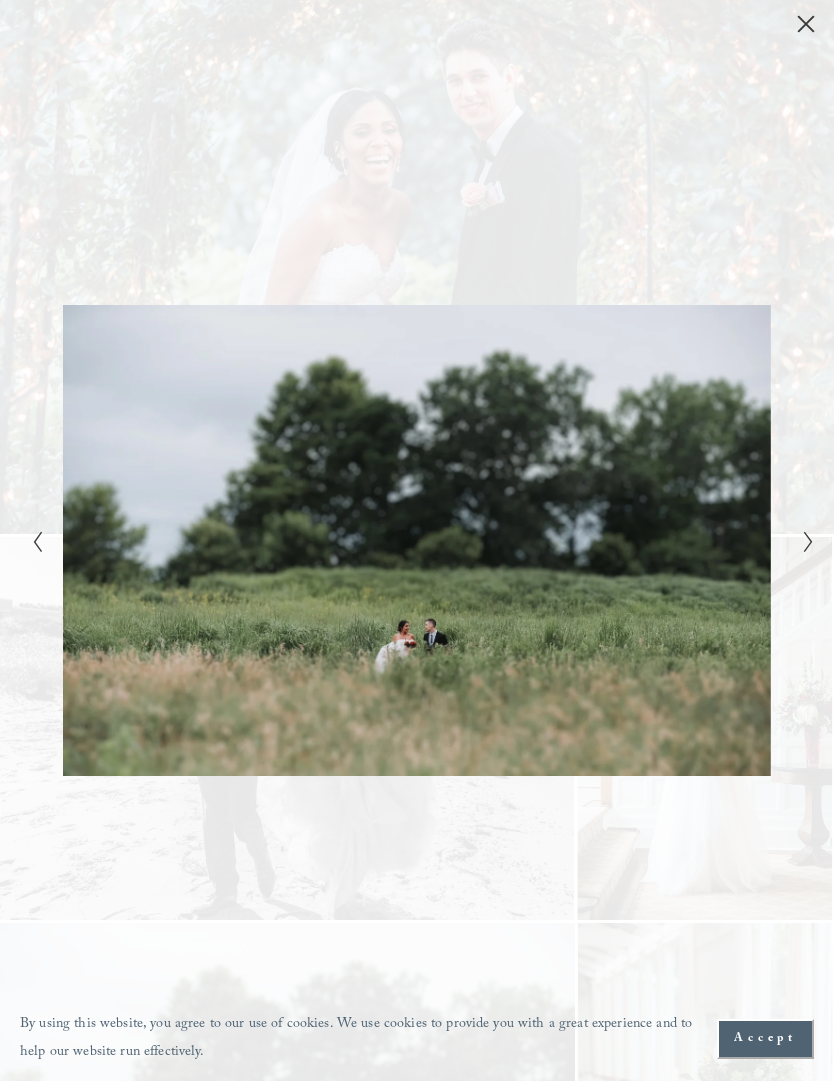 click at bounding box center (613, 540) 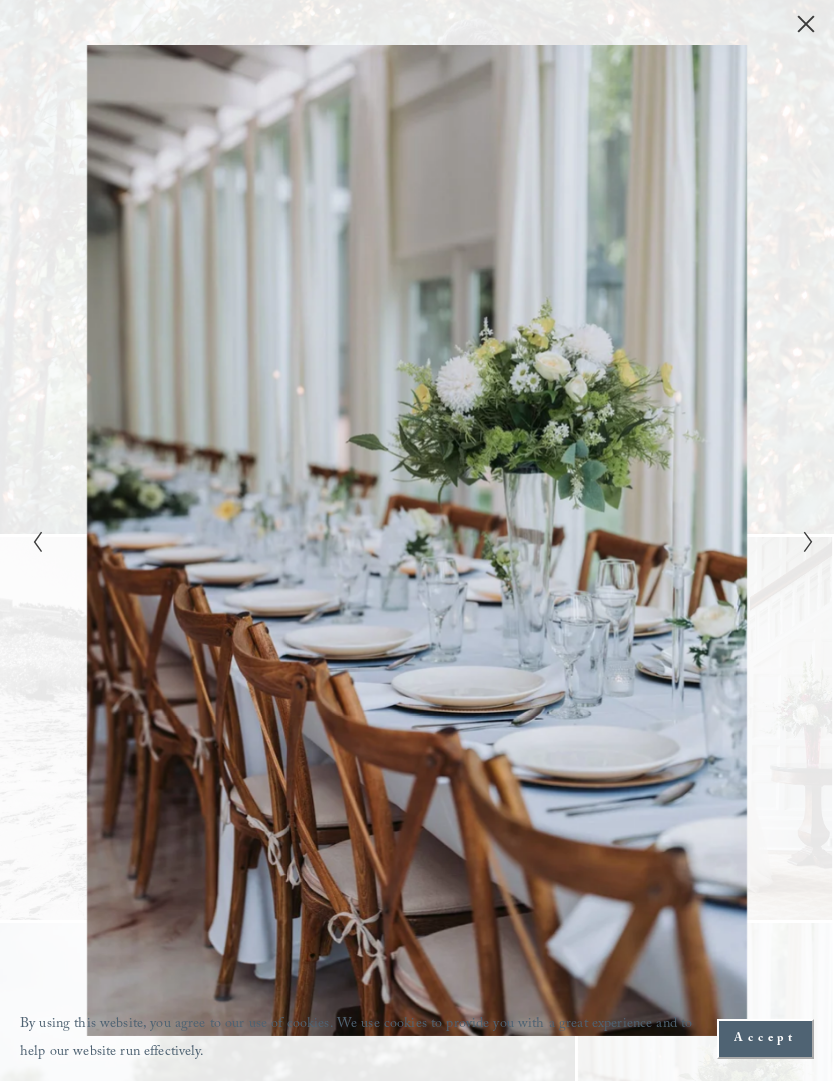 click at bounding box center (613, 540) 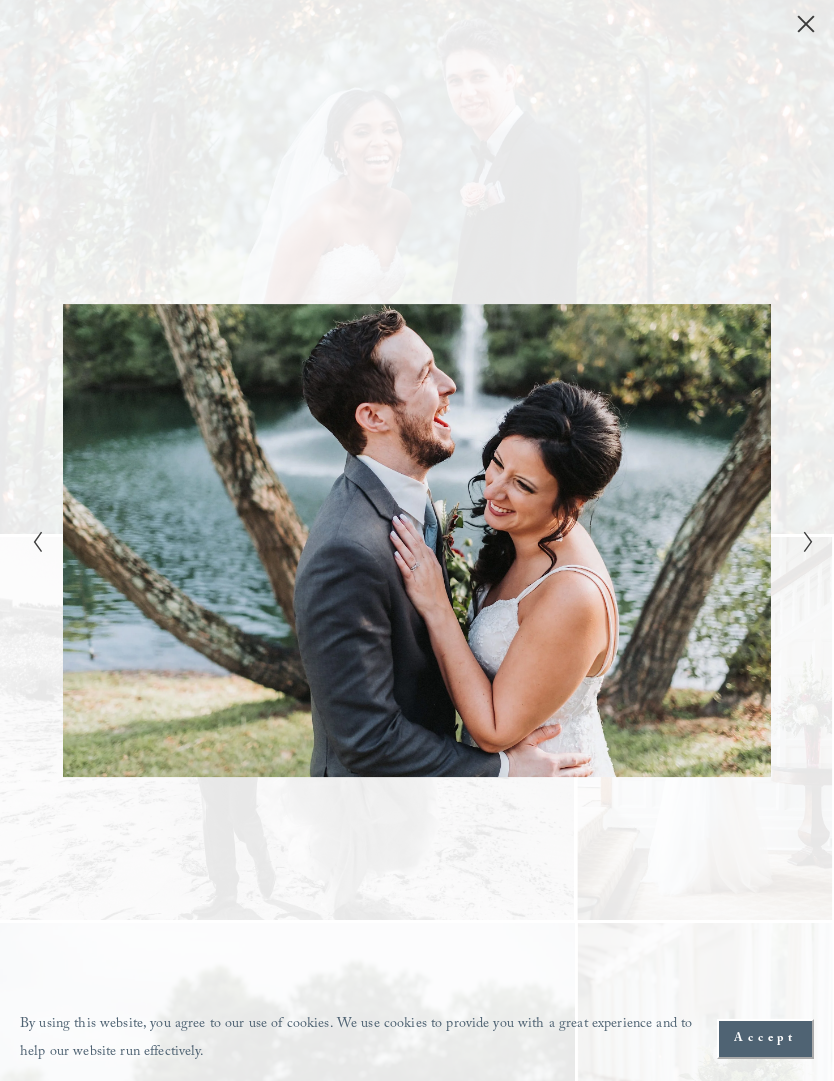 click at bounding box center (613, 540) 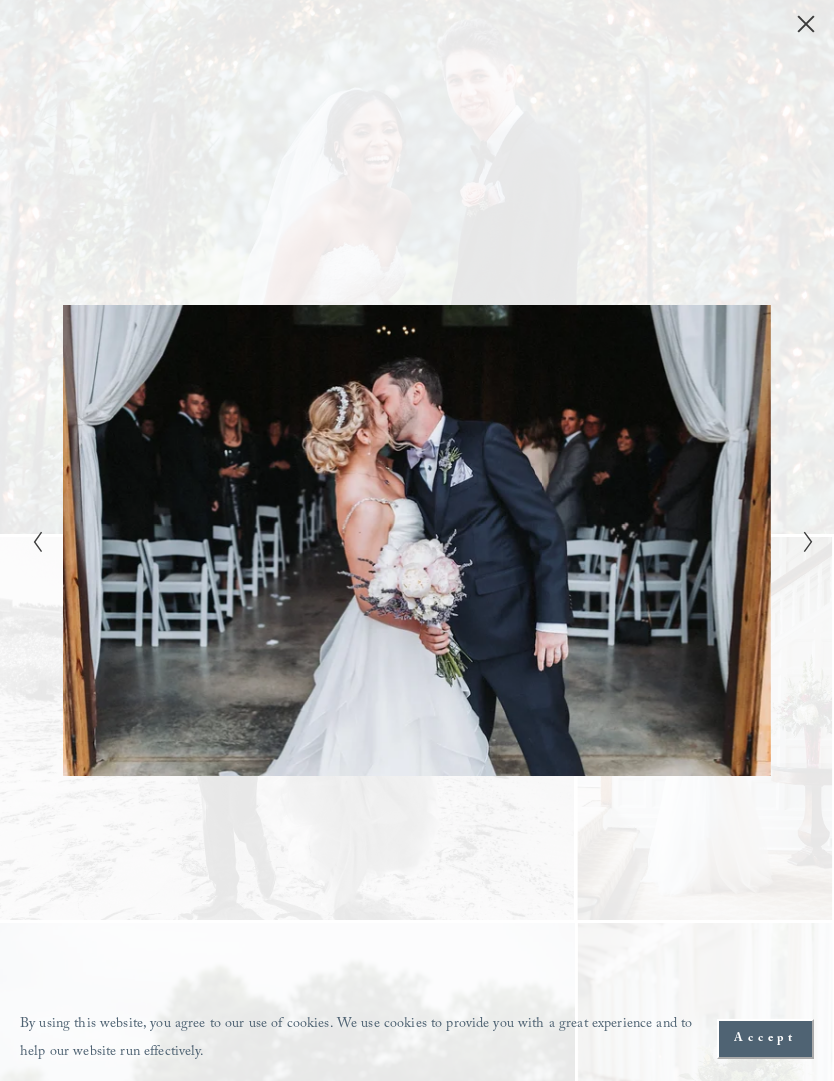 click at bounding box center [806, 24] 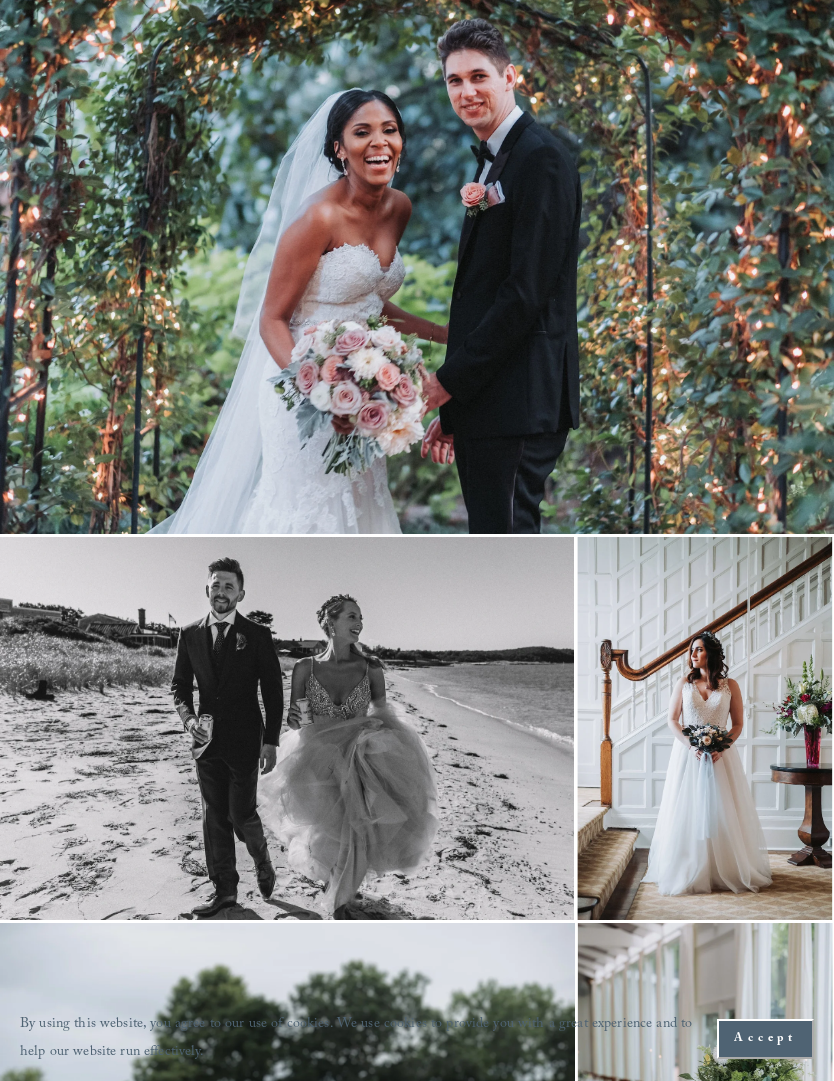 scroll, scrollTop: 12572, scrollLeft: 0, axis: vertical 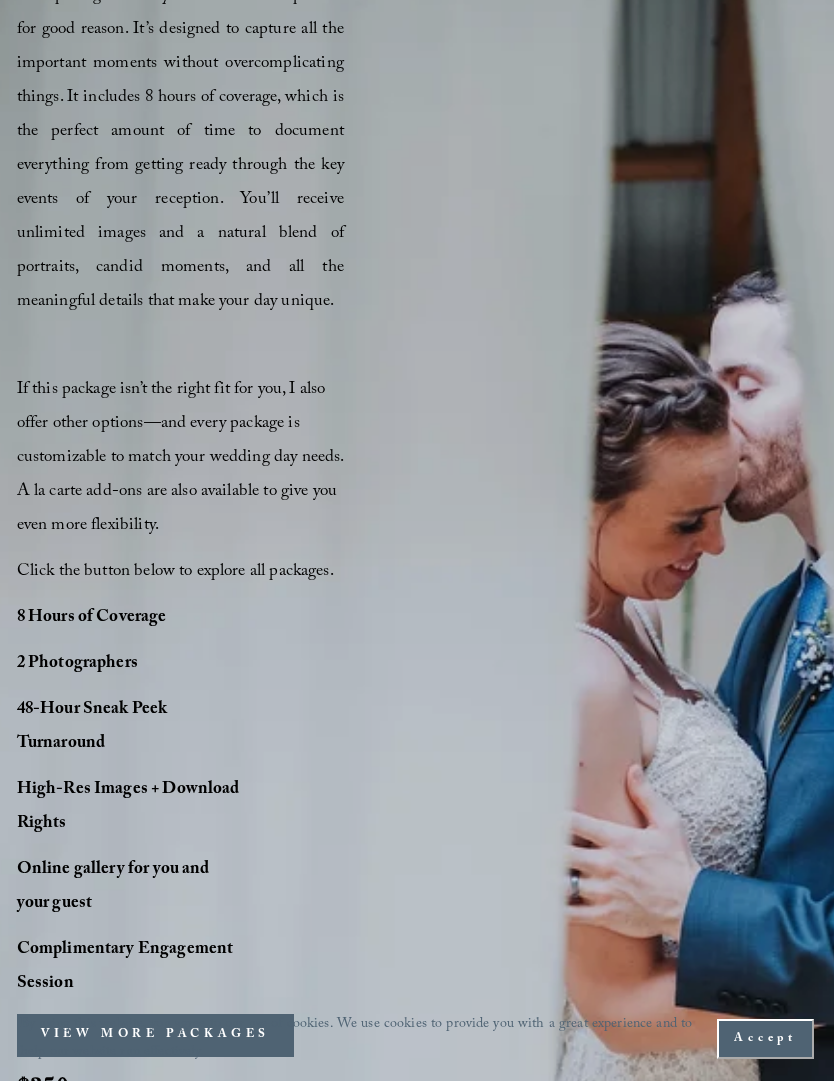 click on "8 Hours of Coverage" at bounding box center [92, 618] 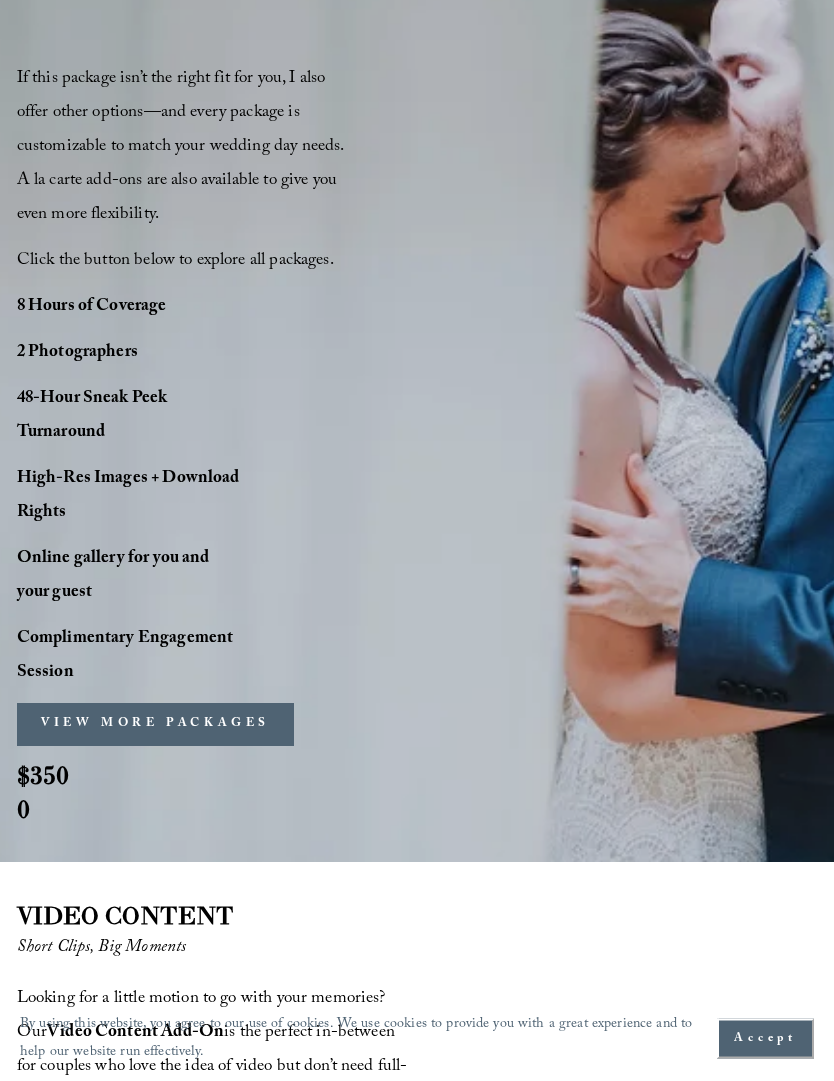 scroll, scrollTop: 1651, scrollLeft: 0, axis: vertical 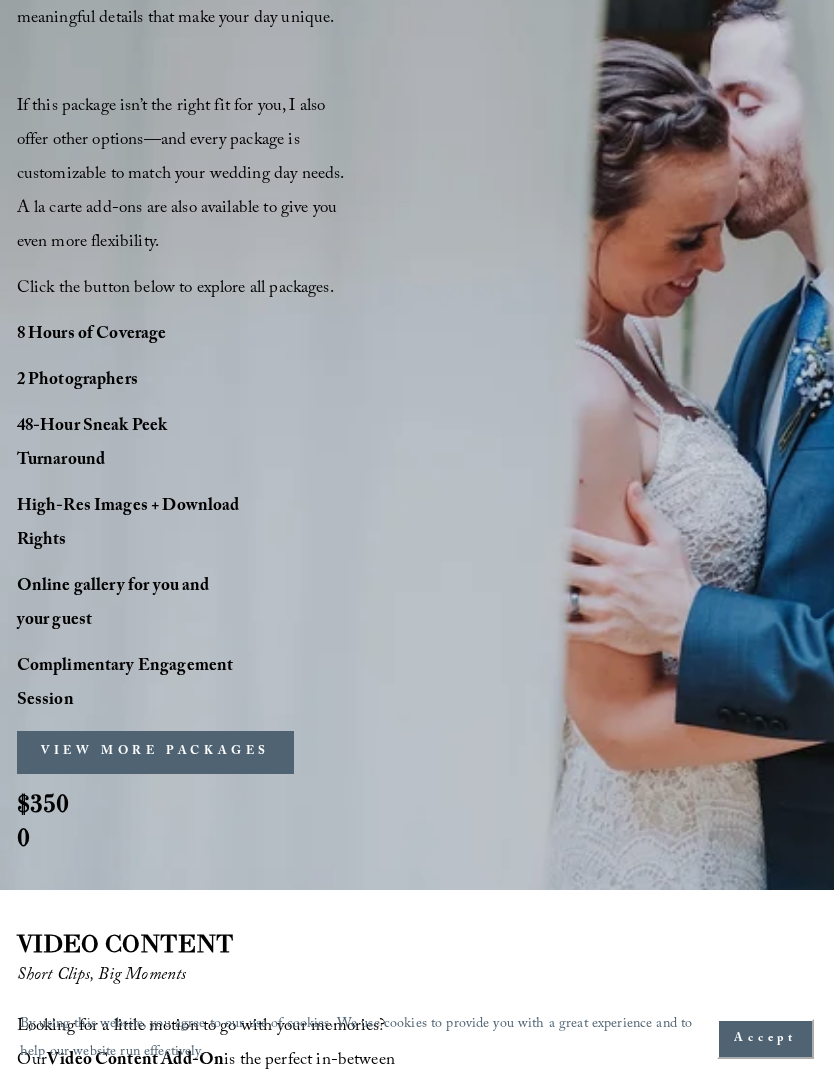 click on "VIEW MORE PACKAGES" at bounding box center (156, 752) 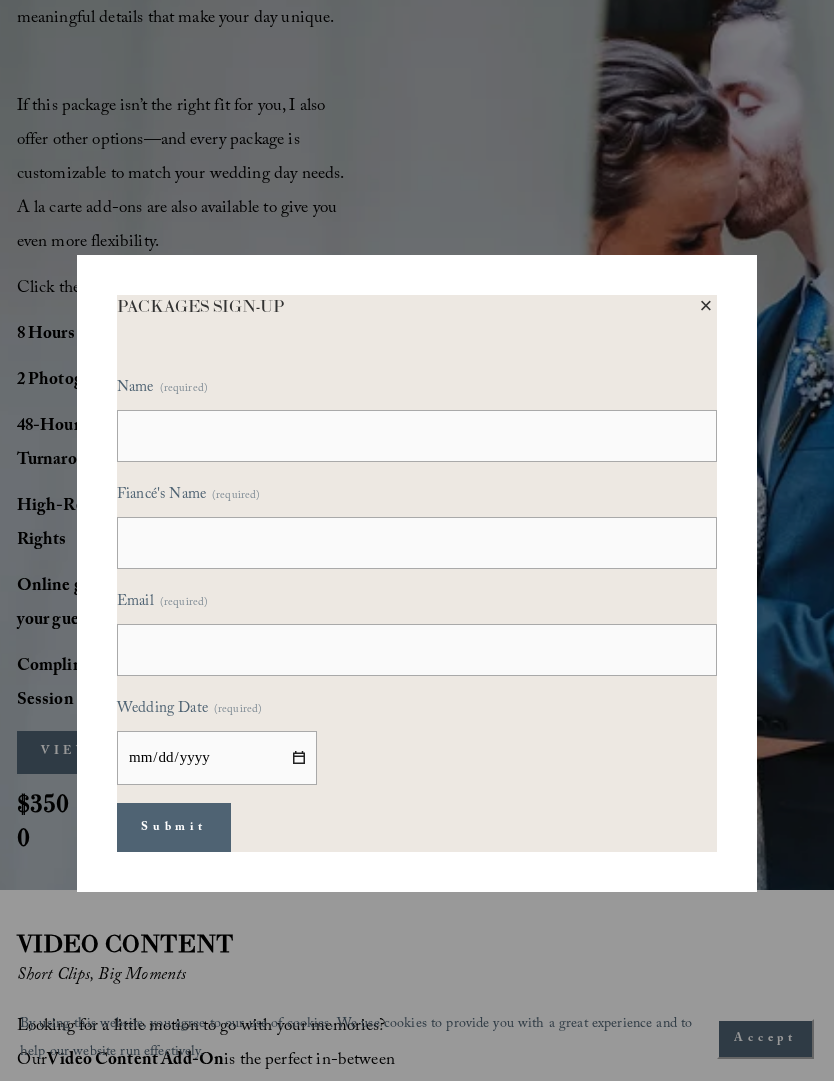 click on "× PACKAGES SIGN-UP Name (required) Fiancé's Name (required) Email (required) Wedding Date (required) Submit Submit" at bounding box center (417, 540) 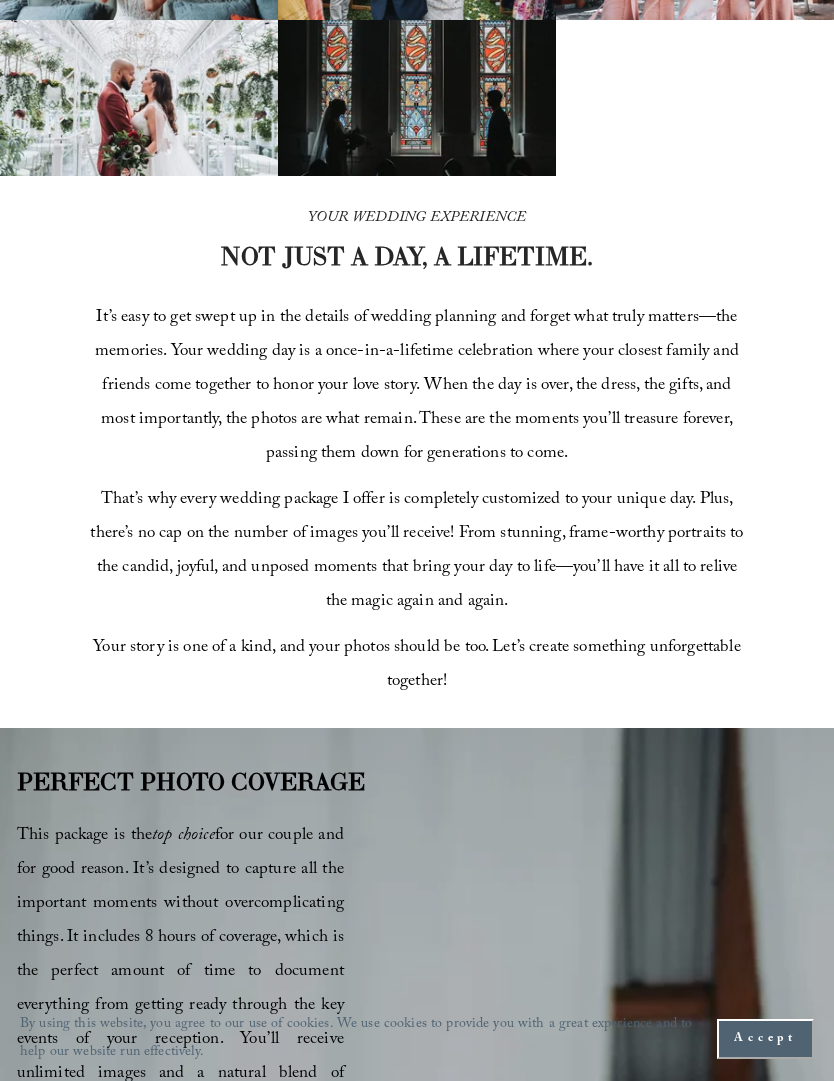 scroll, scrollTop: 0, scrollLeft: 0, axis: both 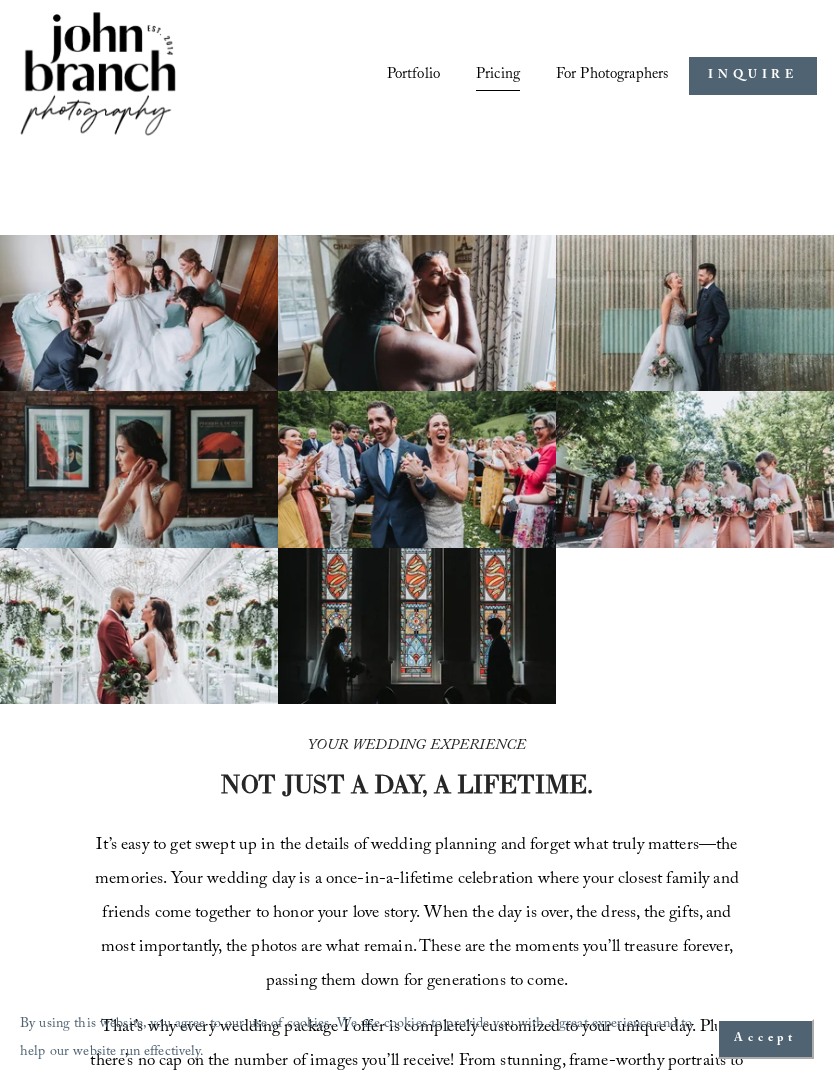 click at bounding box center [0, 0] 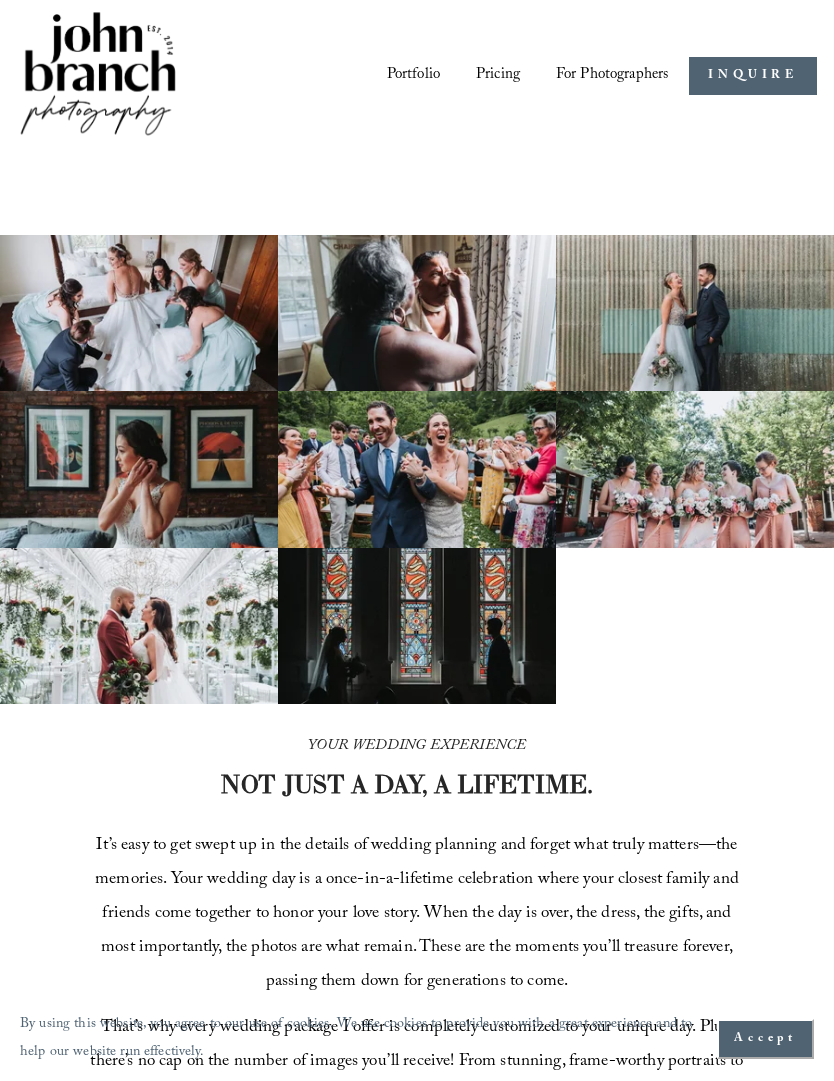 click on "Folder:
For Photographers" at bounding box center (417, 731) 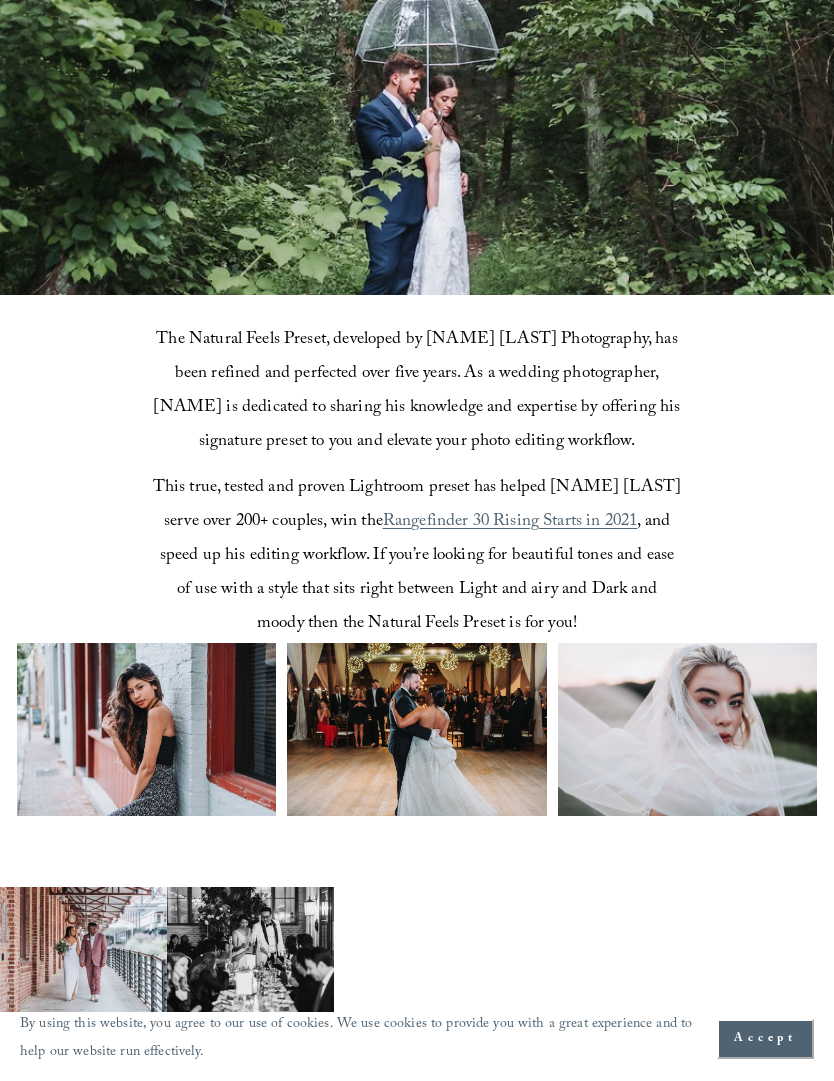 scroll, scrollTop: 572, scrollLeft: 0, axis: vertical 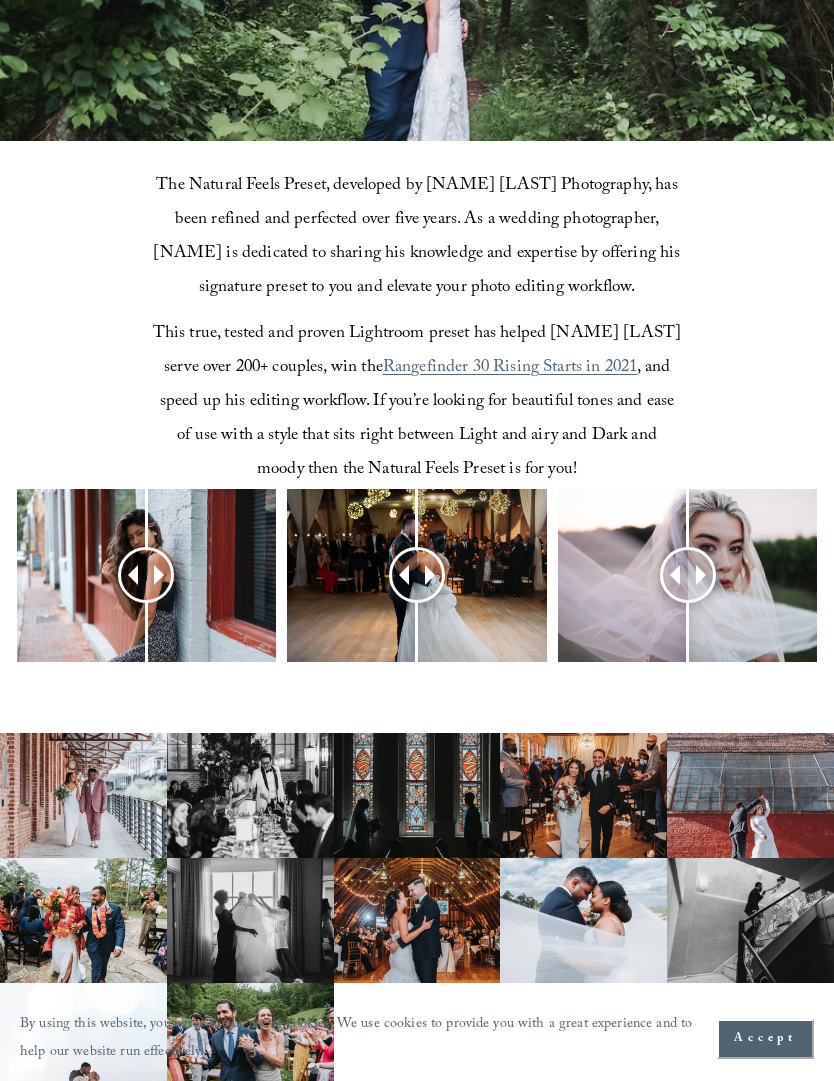 click at bounding box center (147, 575) 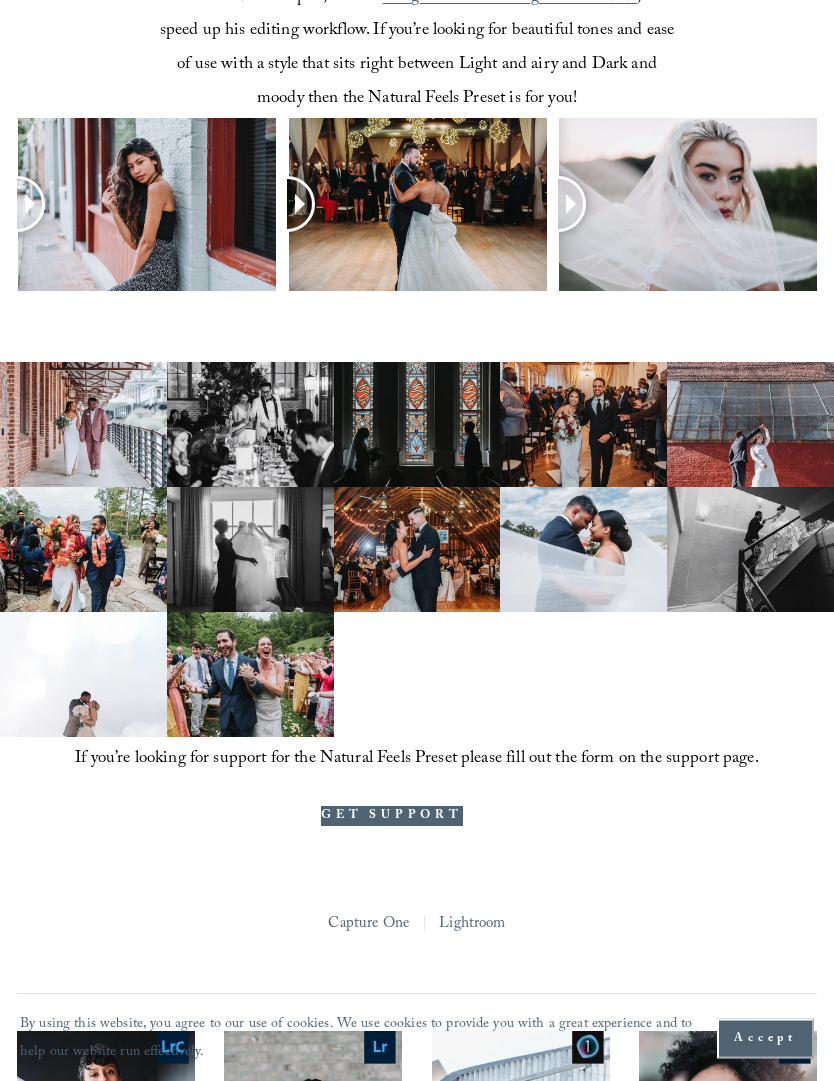scroll, scrollTop: 943, scrollLeft: 0, axis: vertical 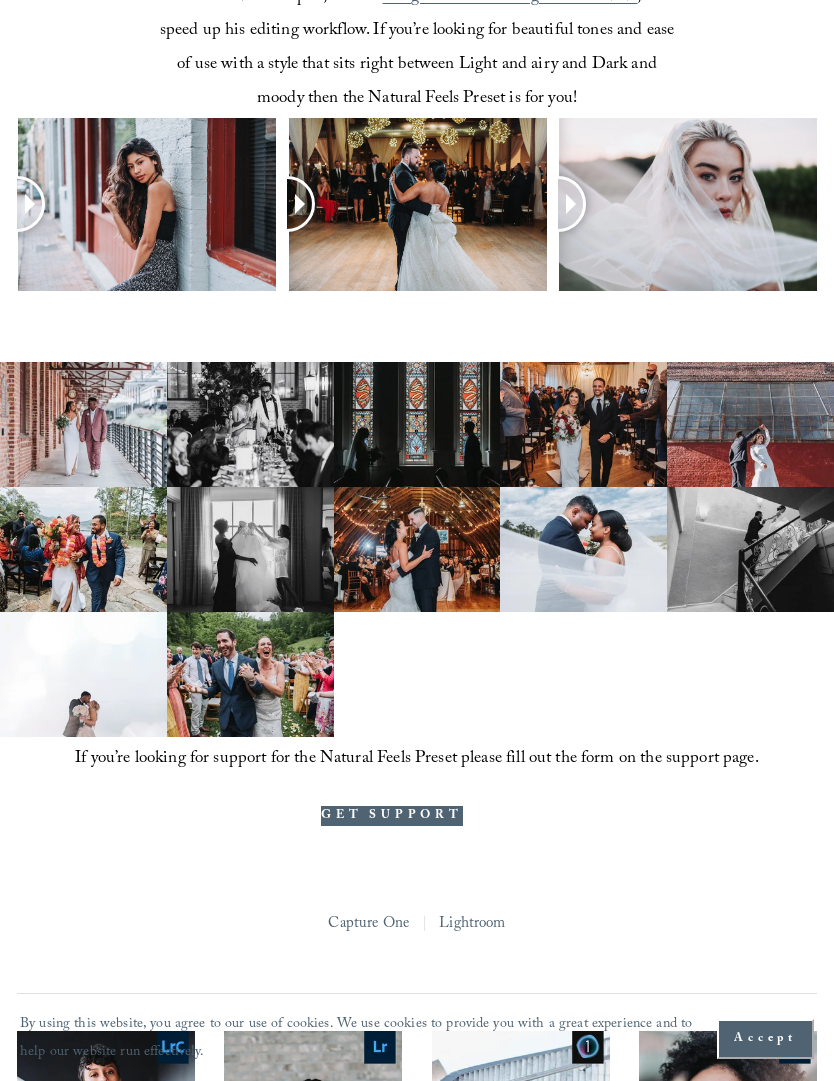 click on "GET SUPPORT" at bounding box center (392, 816) 